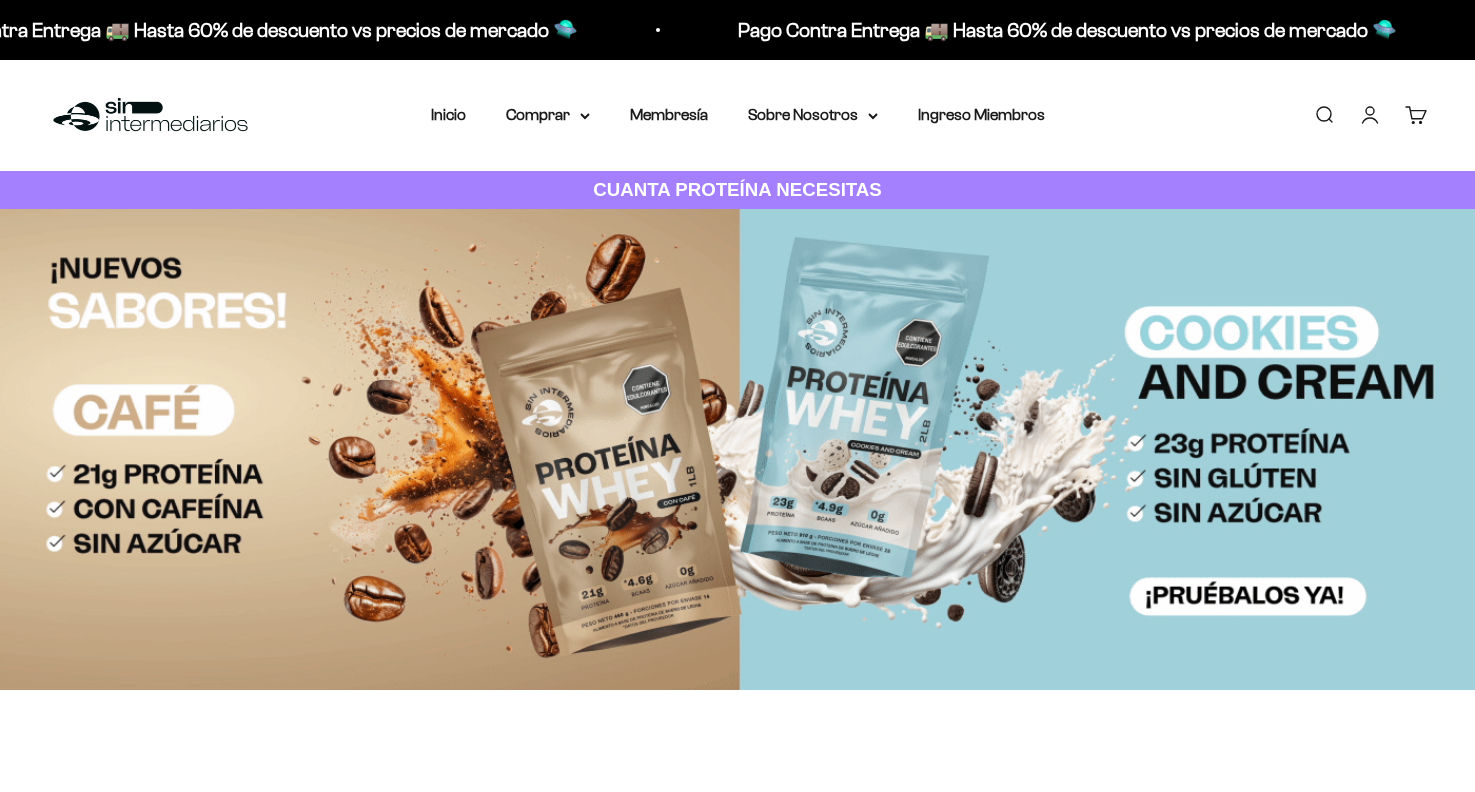 scroll, scrollTop: 0, scrollLeft: 0, axis: both 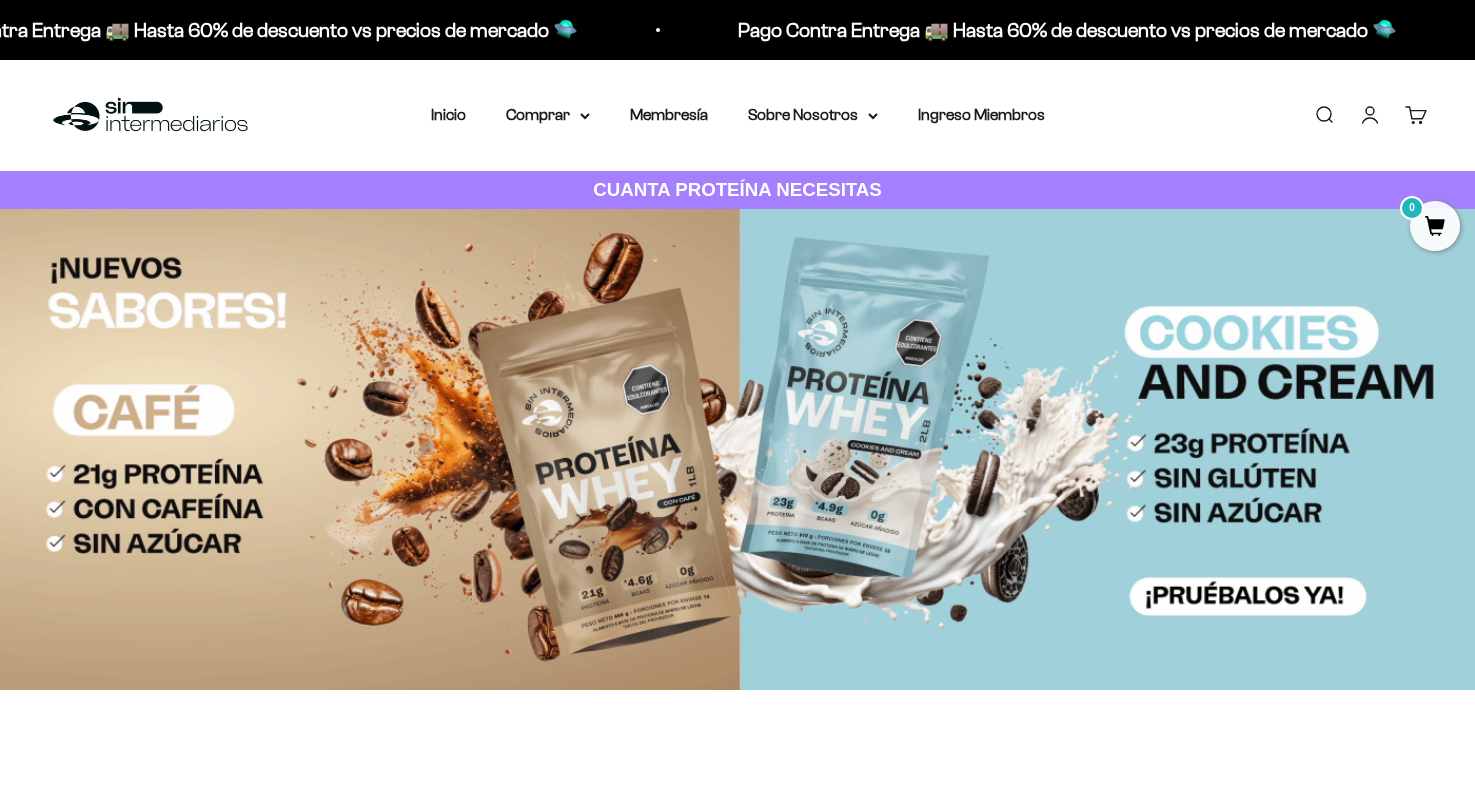 click on "Iniciar sesión" at bounding box center (1370, 115) 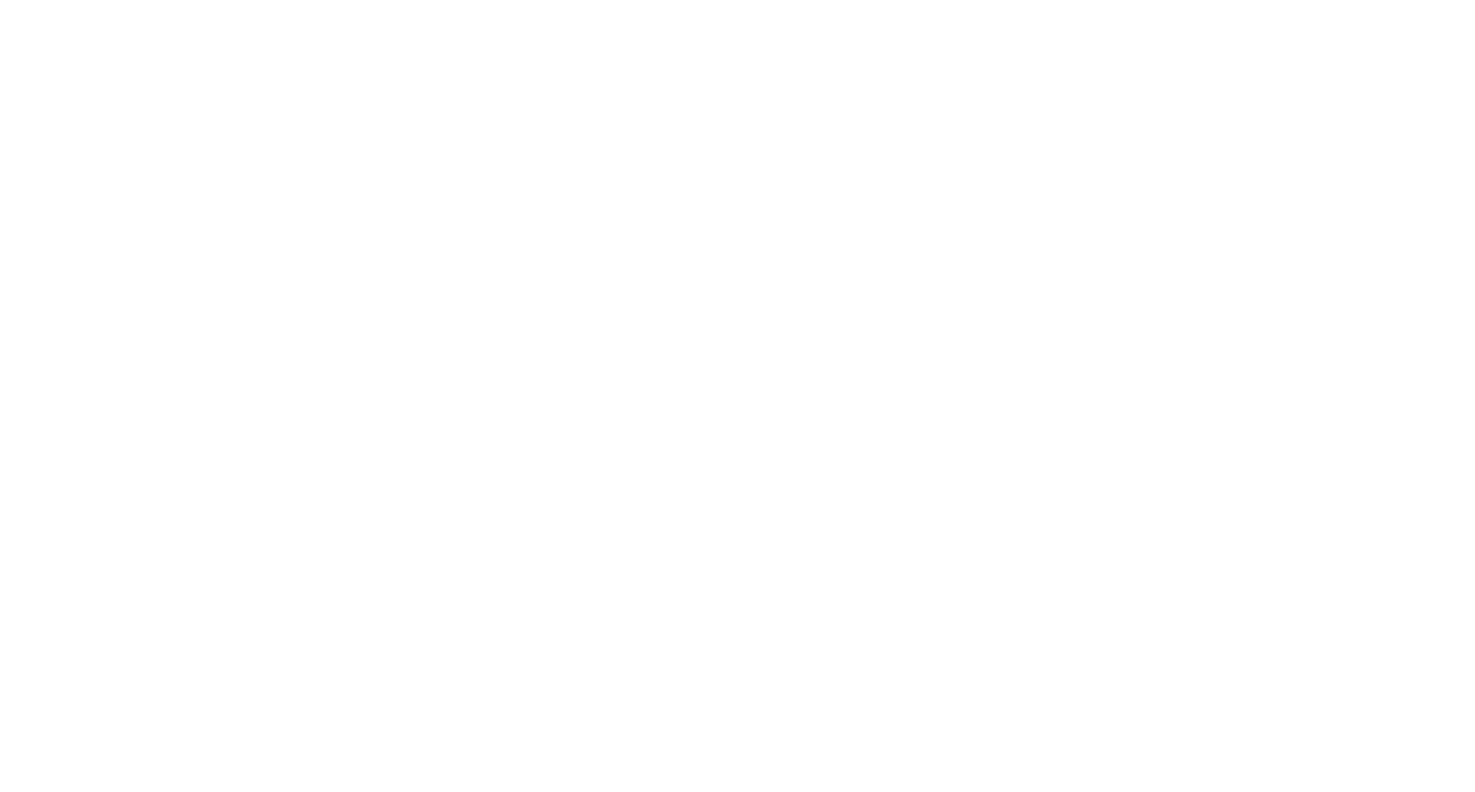 scroll, scrollTop: 0, scrollLeft: 0, axis: both 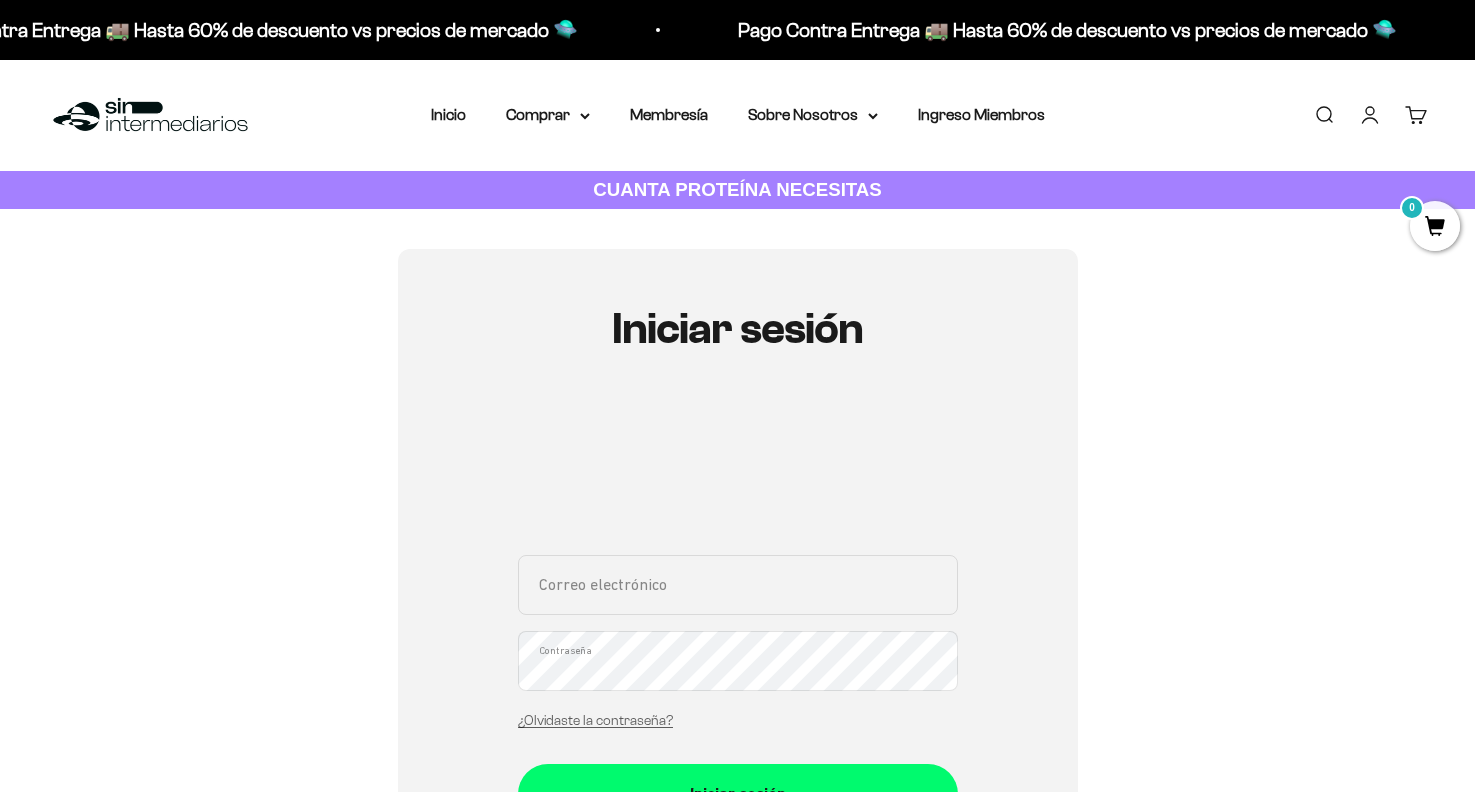click on "Correo electrónico Contraseña
¿Olvidaste la contraseña?" at bounding box center [738, 648] 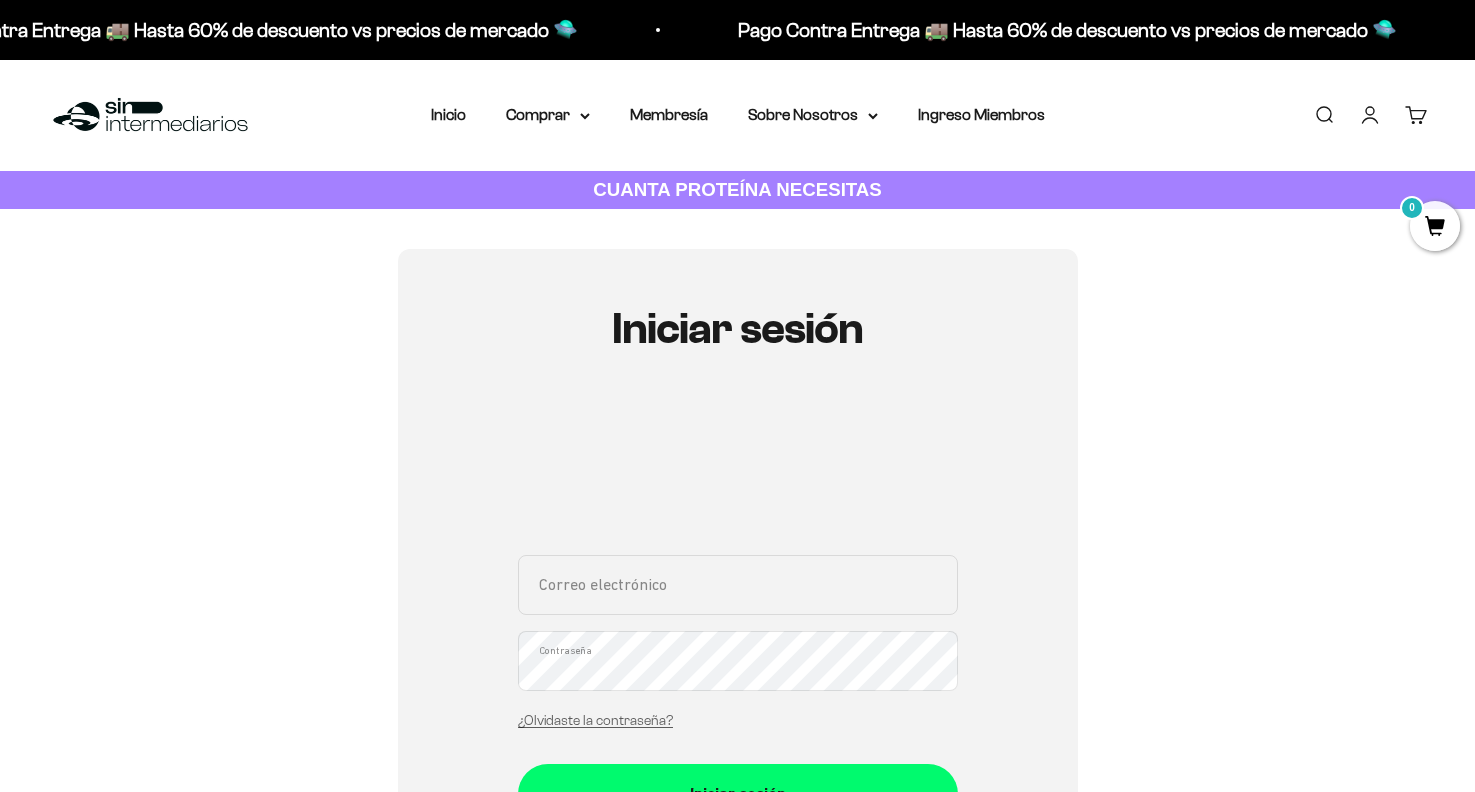 click on "Correo electrónico" at bounding box center (738, 585) 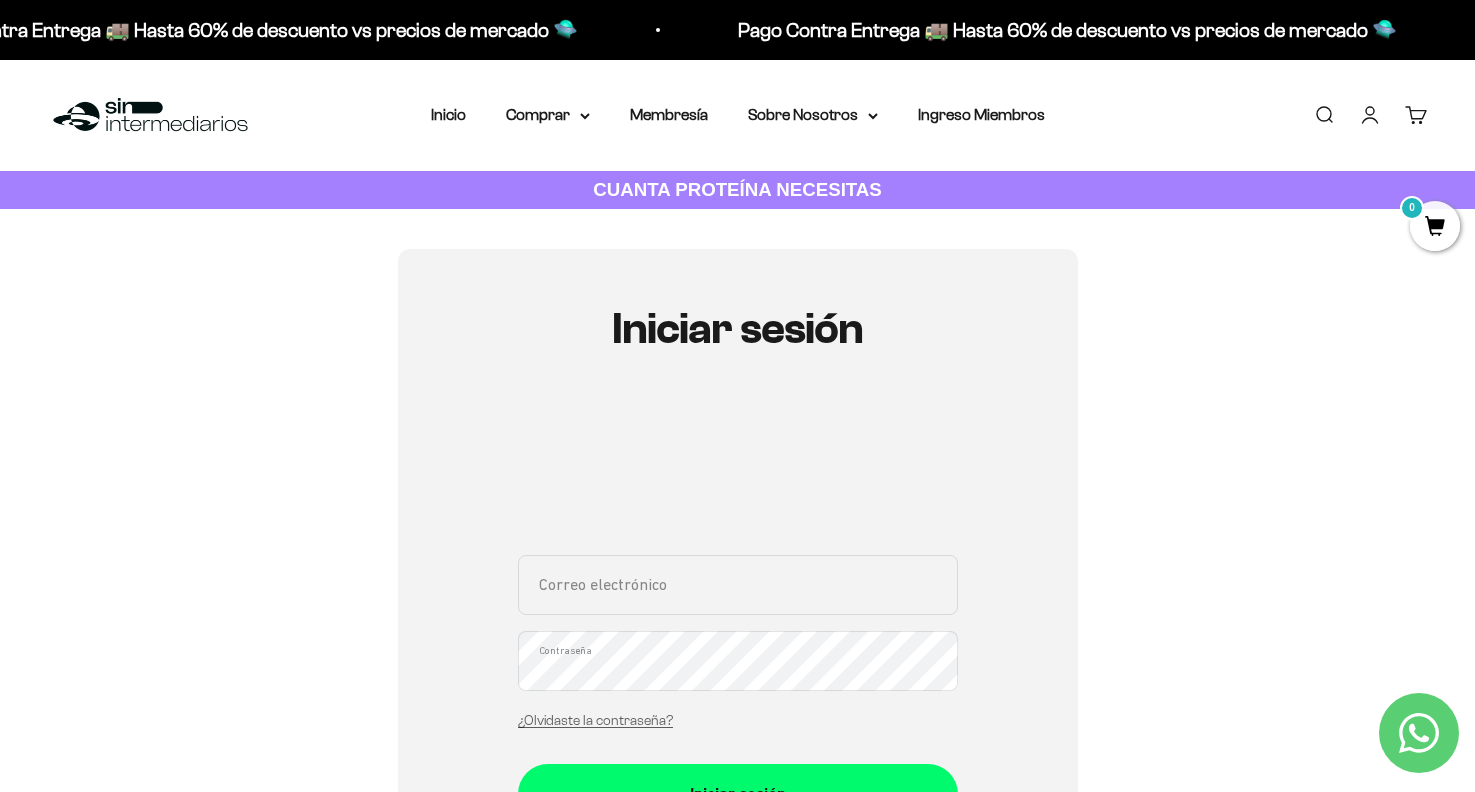 type on "[EMAIL]" 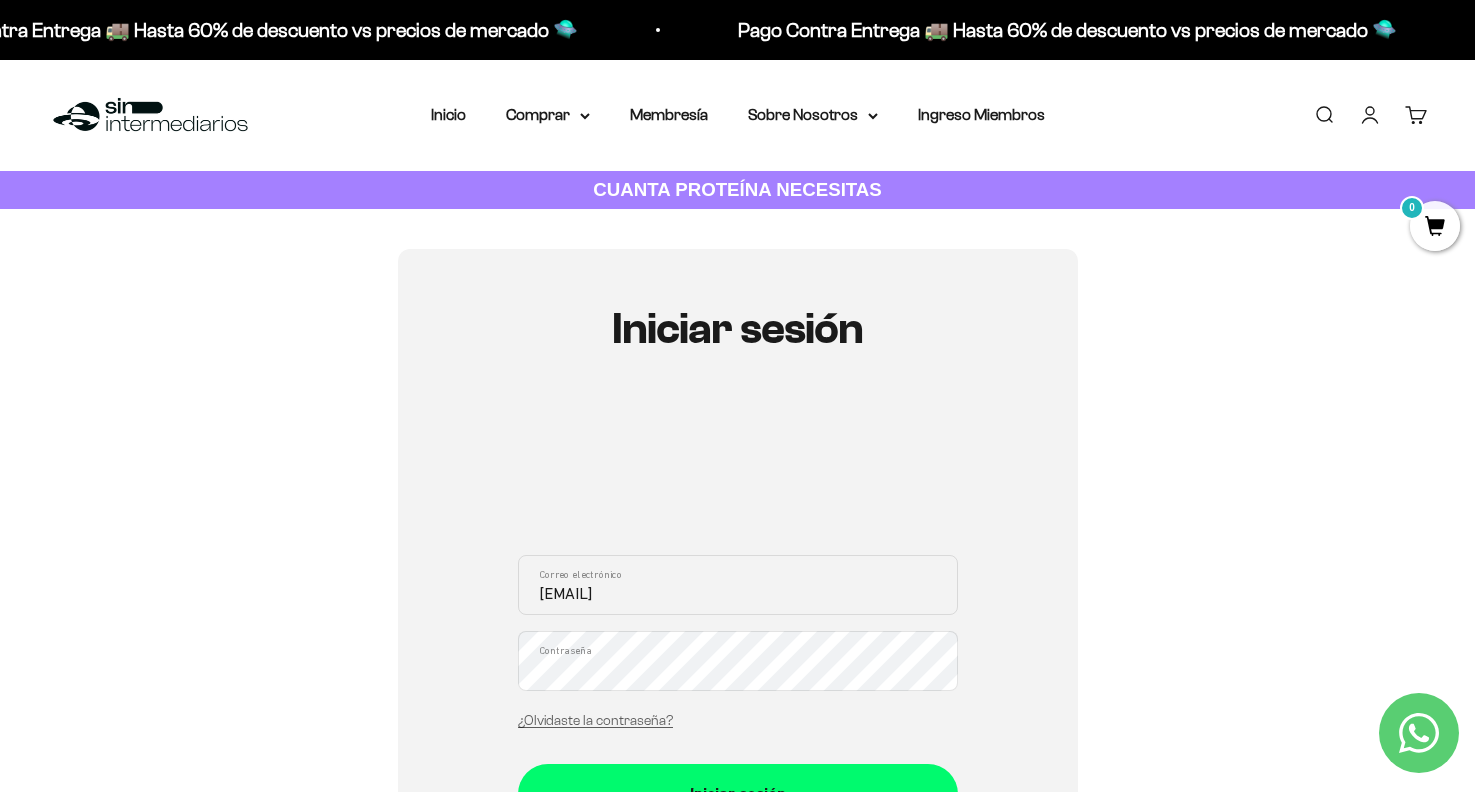 scroll, scrollTop: 67, scrollLeft: 0, axis: vertical 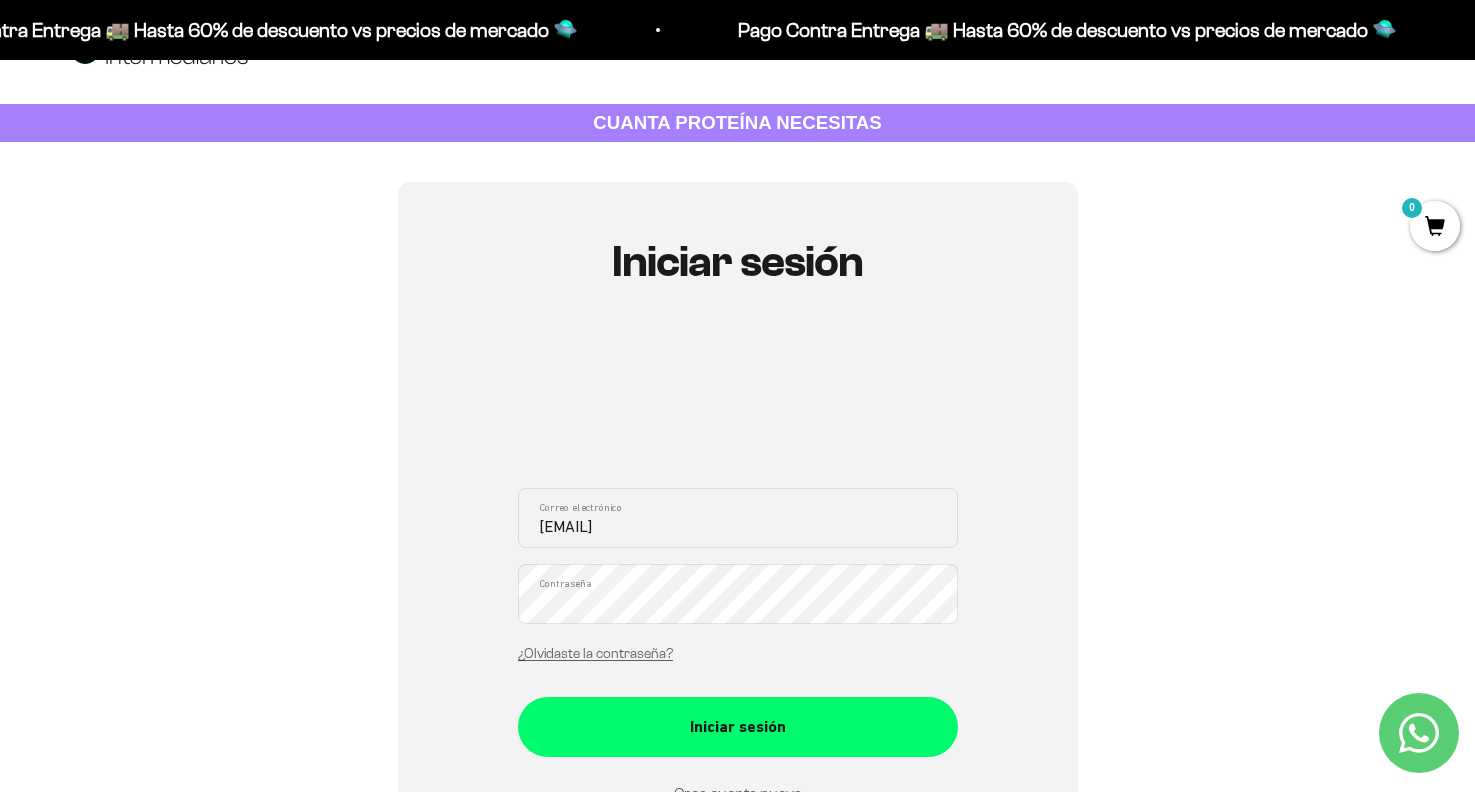 click on "Iniciar sesión" at bounding box center (738, 727) 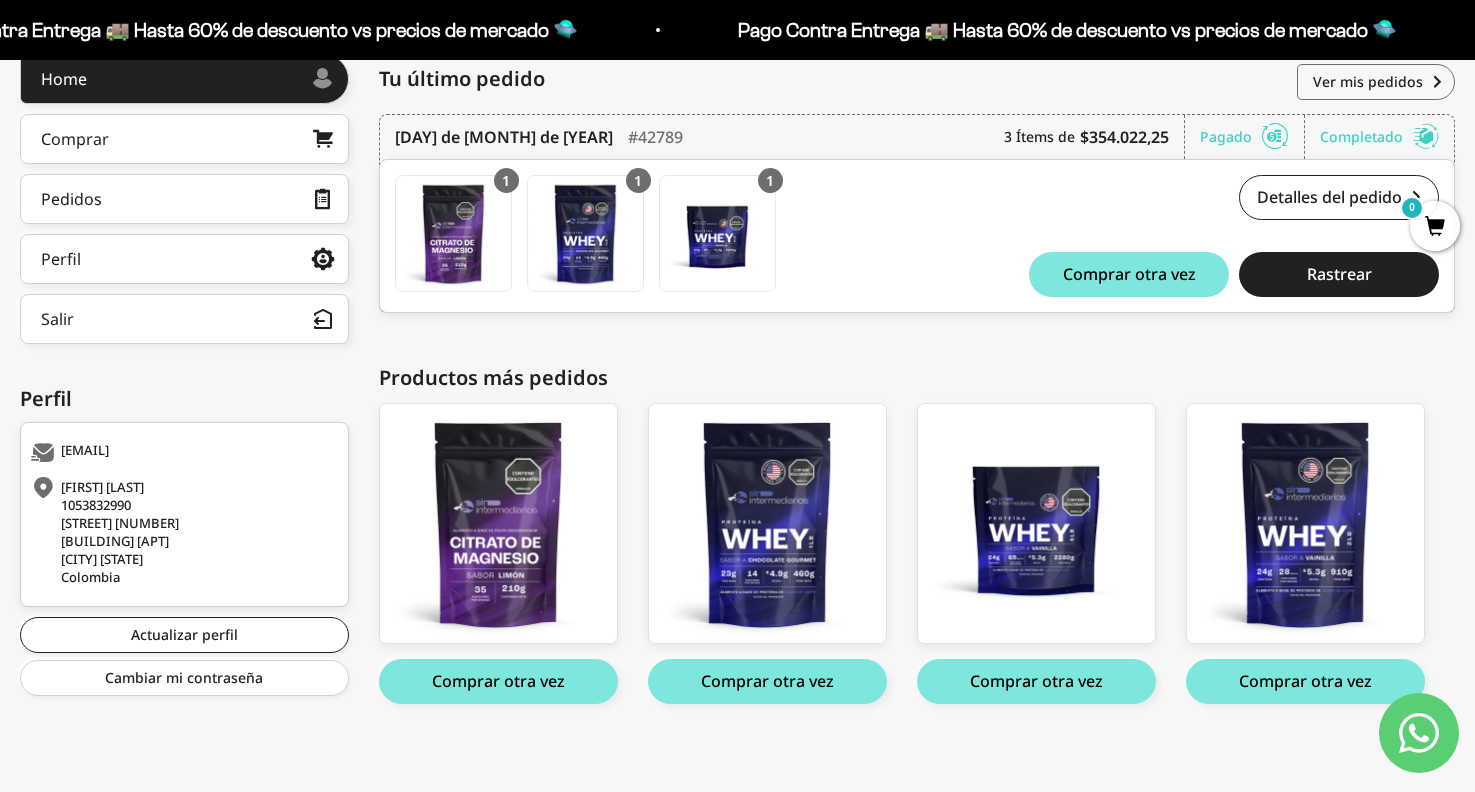 scroll, scrollTop: 296, scrollLeft: 0, axis: vertical 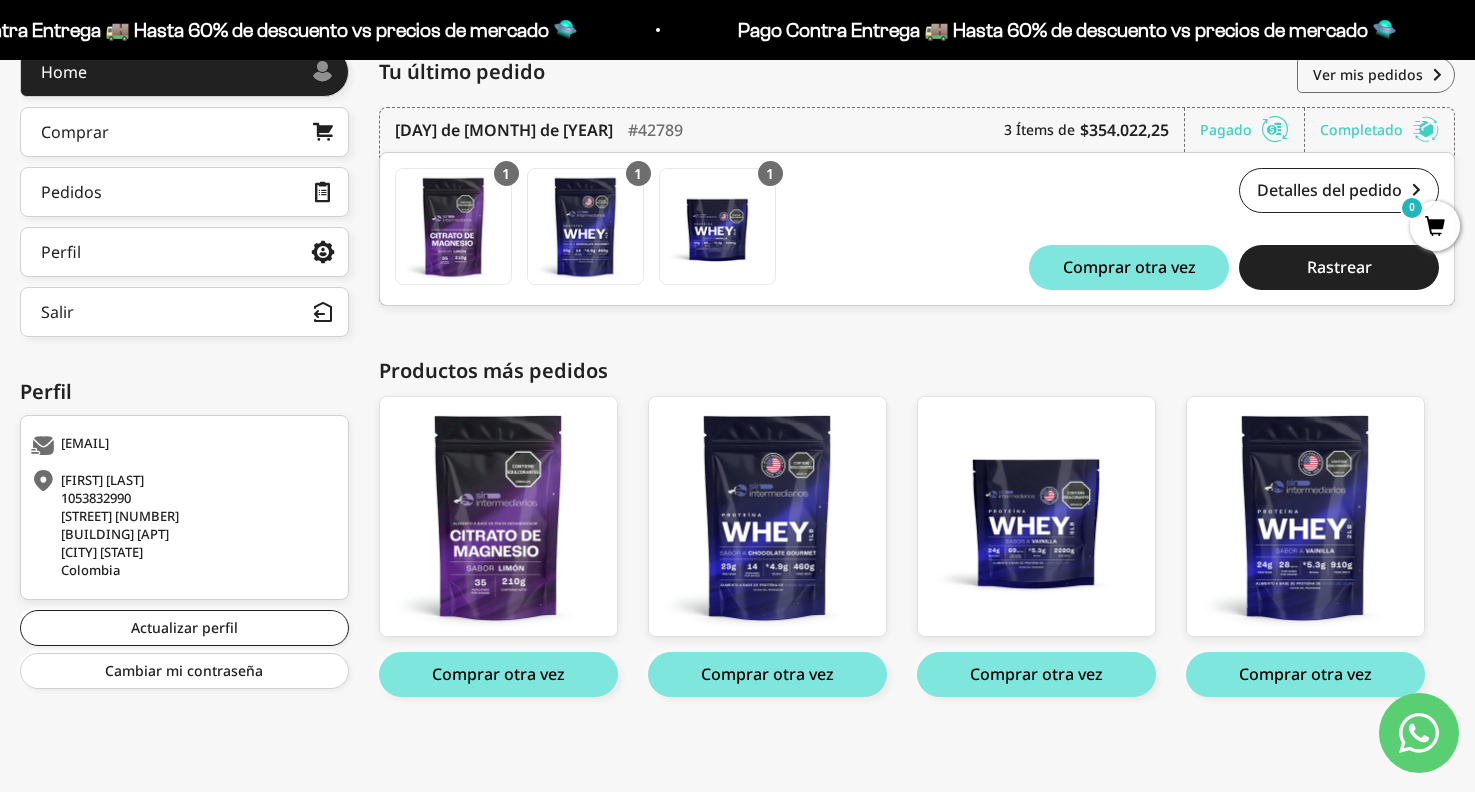 click on "Comprar otra vez" at bounding box center (1305, 674) 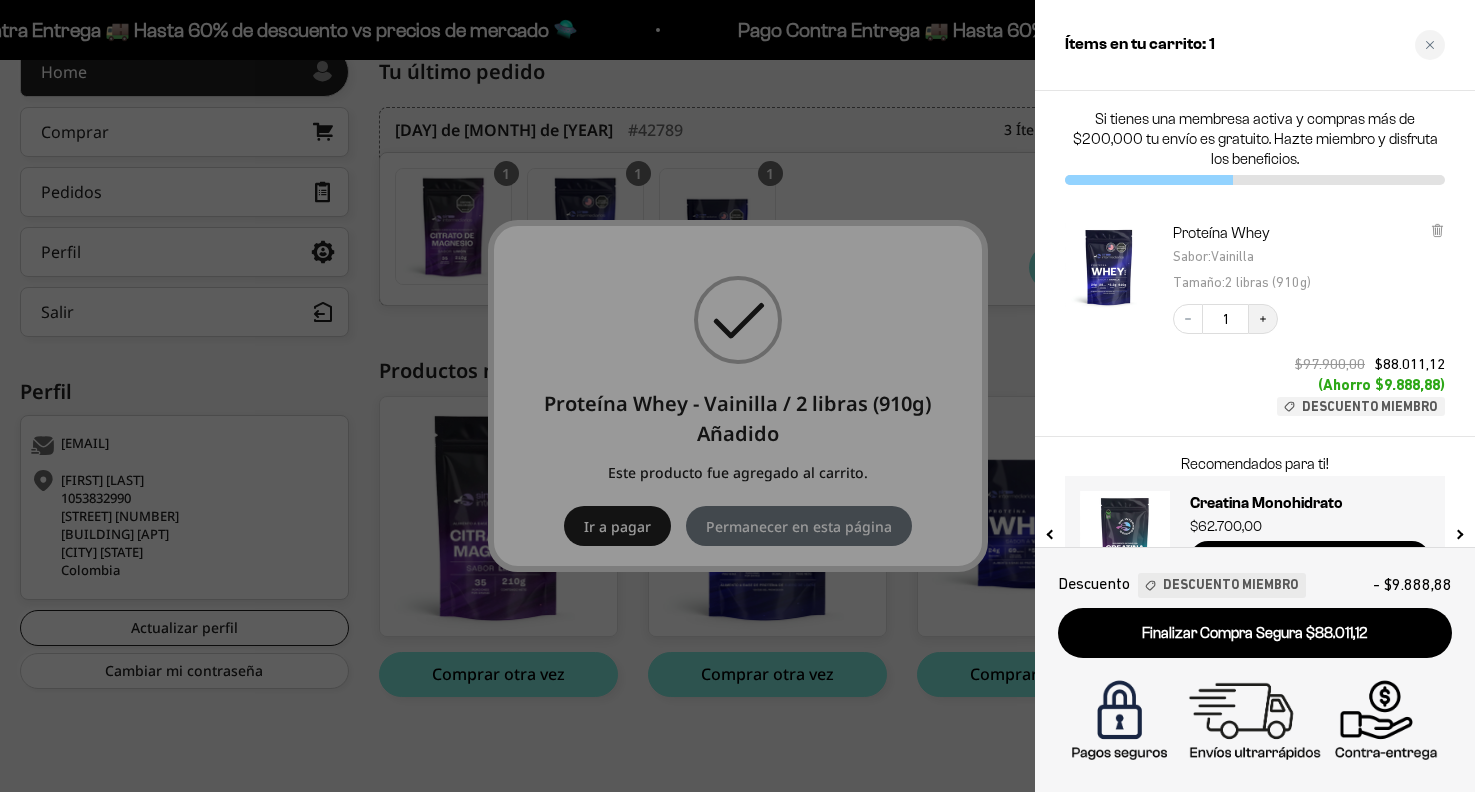 click 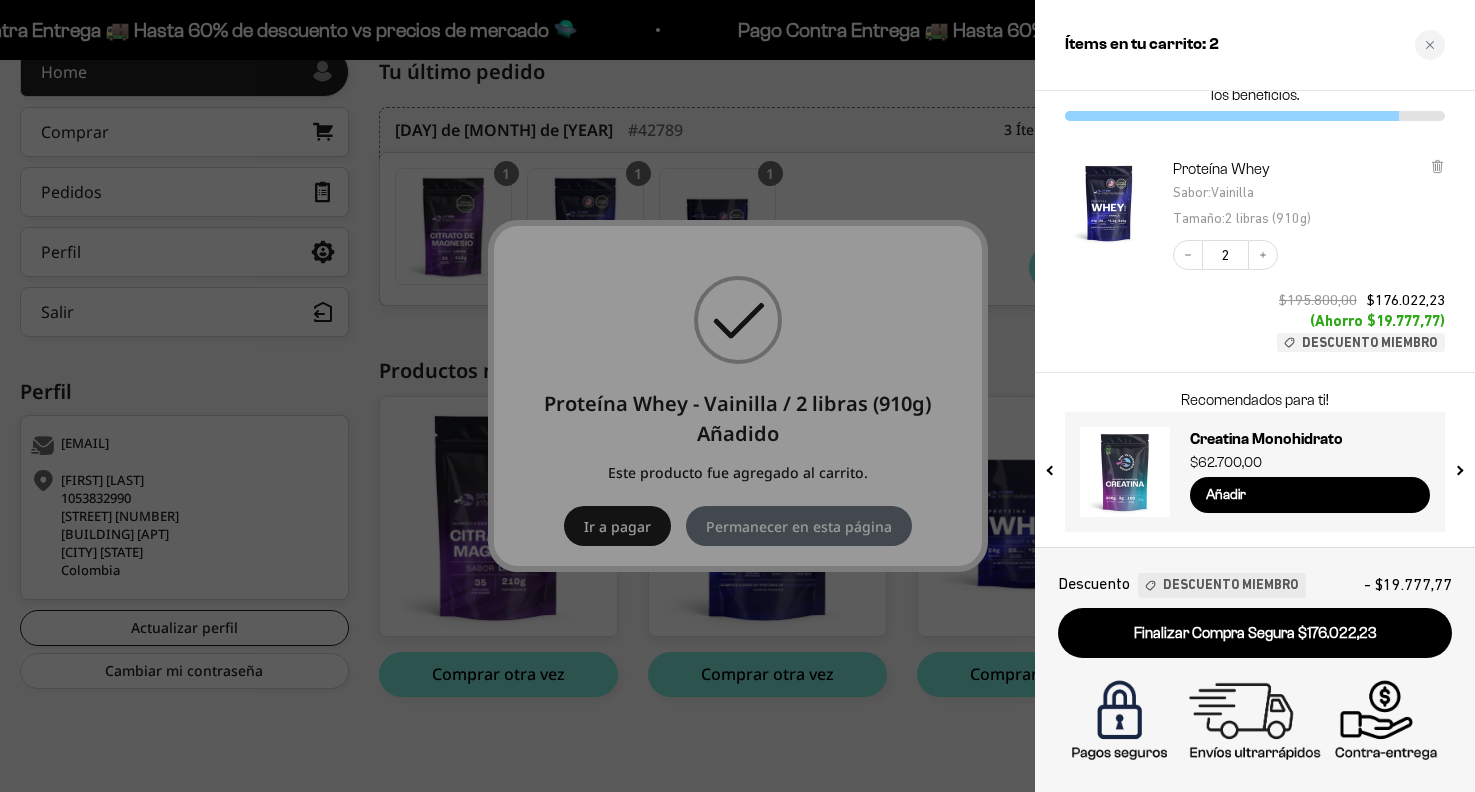scroll, scrollTop: 0, scrollLeft: 0, axis: both 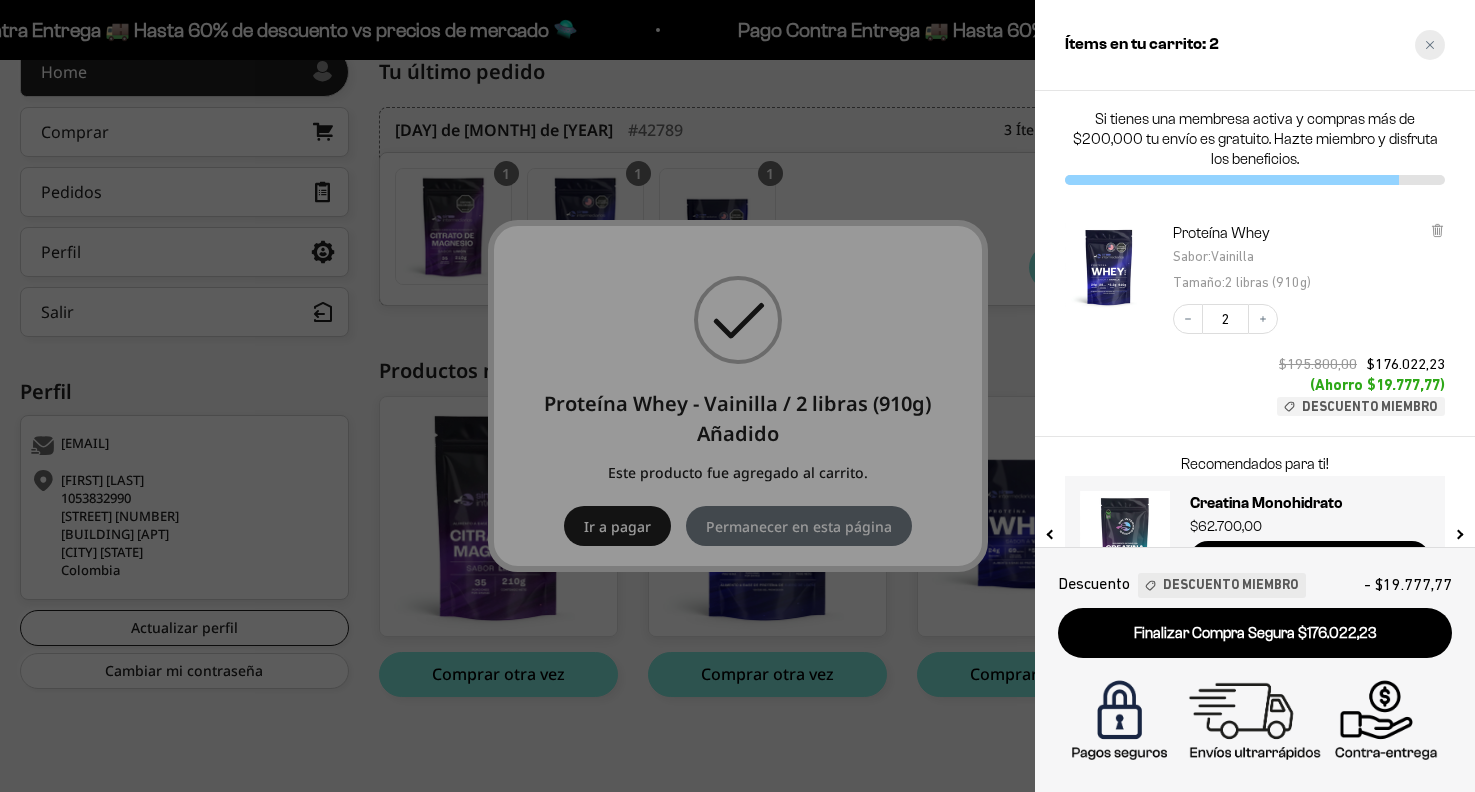 click at bounding box center (1430, 45) 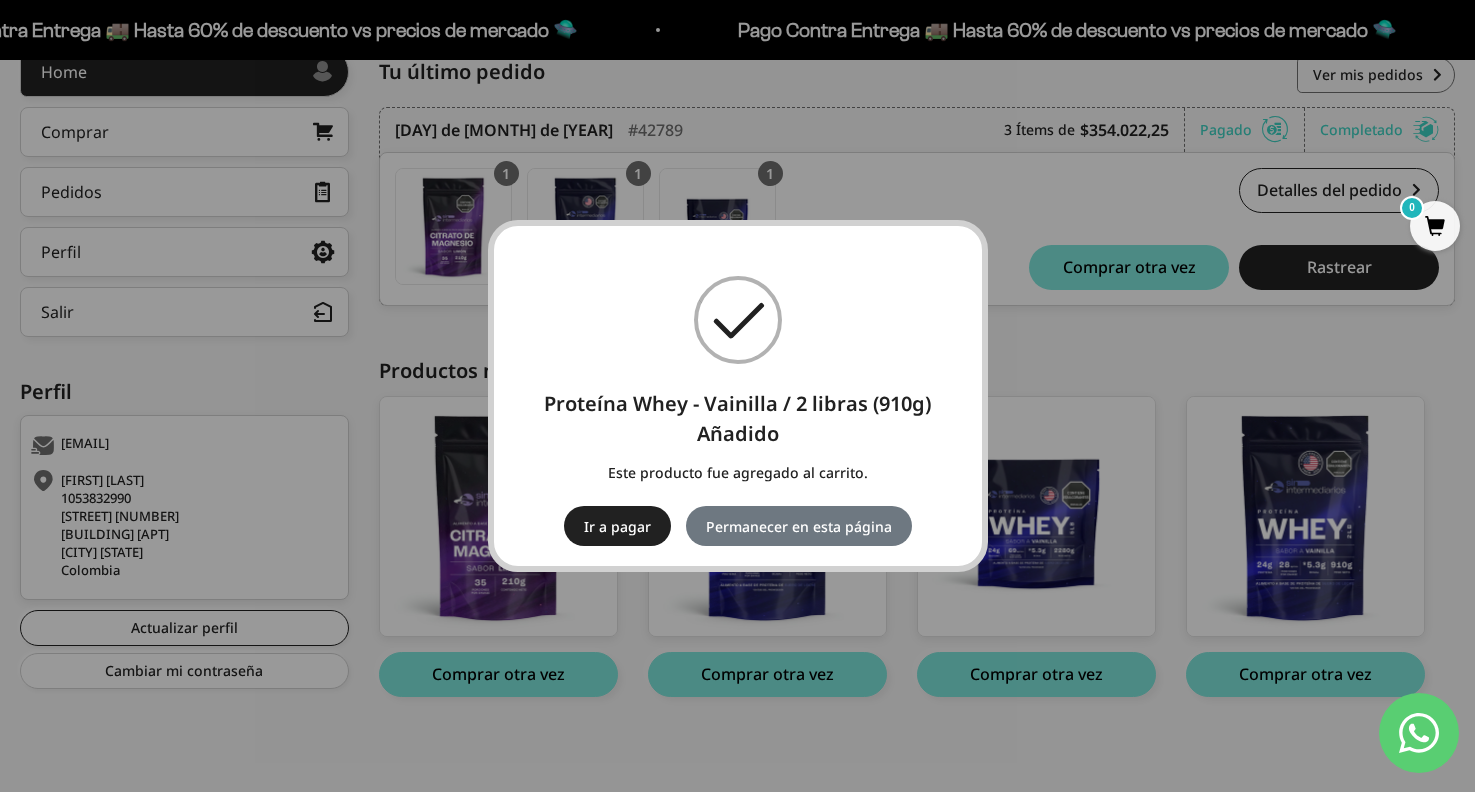 click on "×
Proteína Whey - Vainilla / 2 libras (910g) Añadido Este producto fue agregado al carrito. Ir a pagar No Permanecer en esta página" at bounding box center (737, 396) 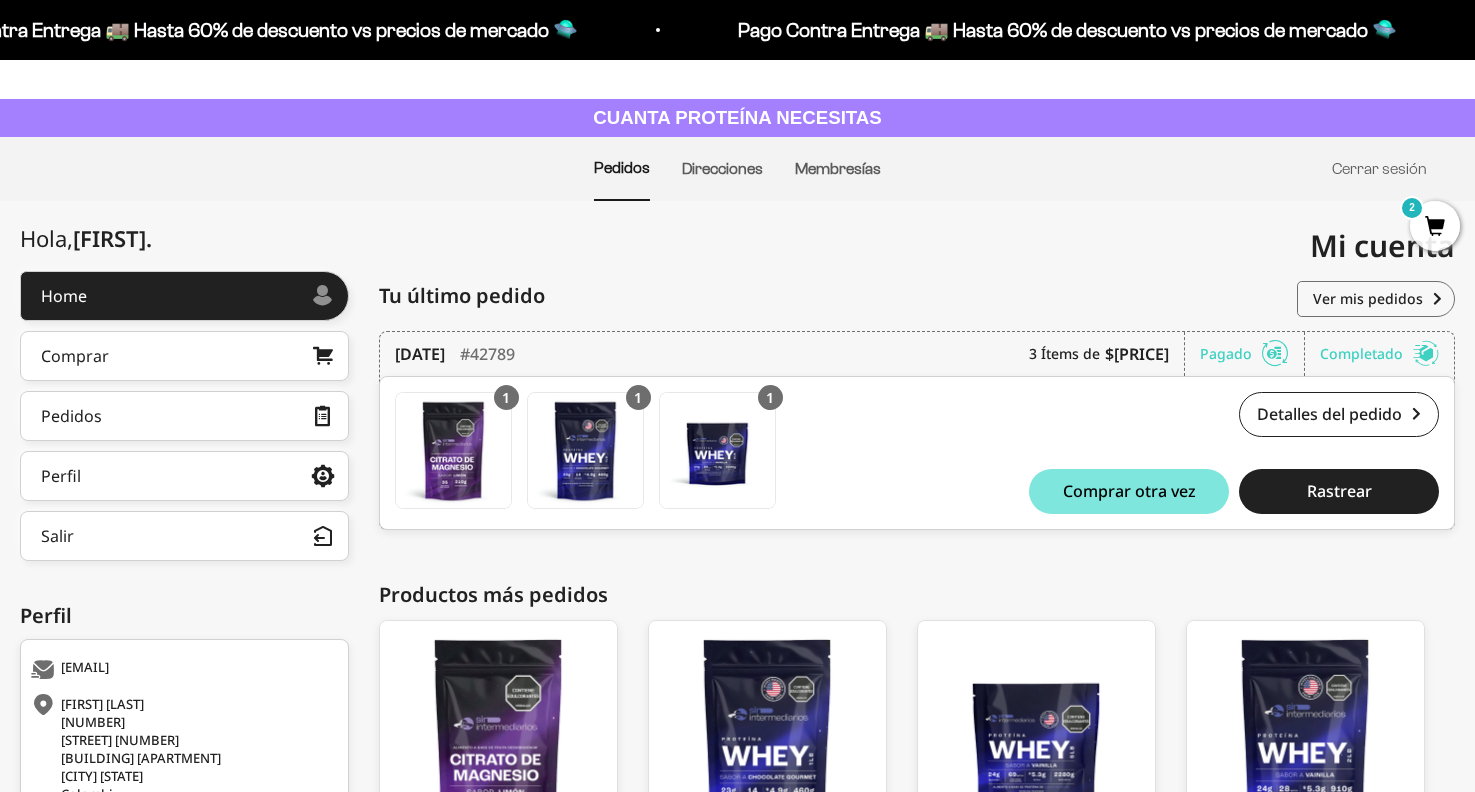 scroll, scrollTop: 0, scrollLeft: 0, axis: both 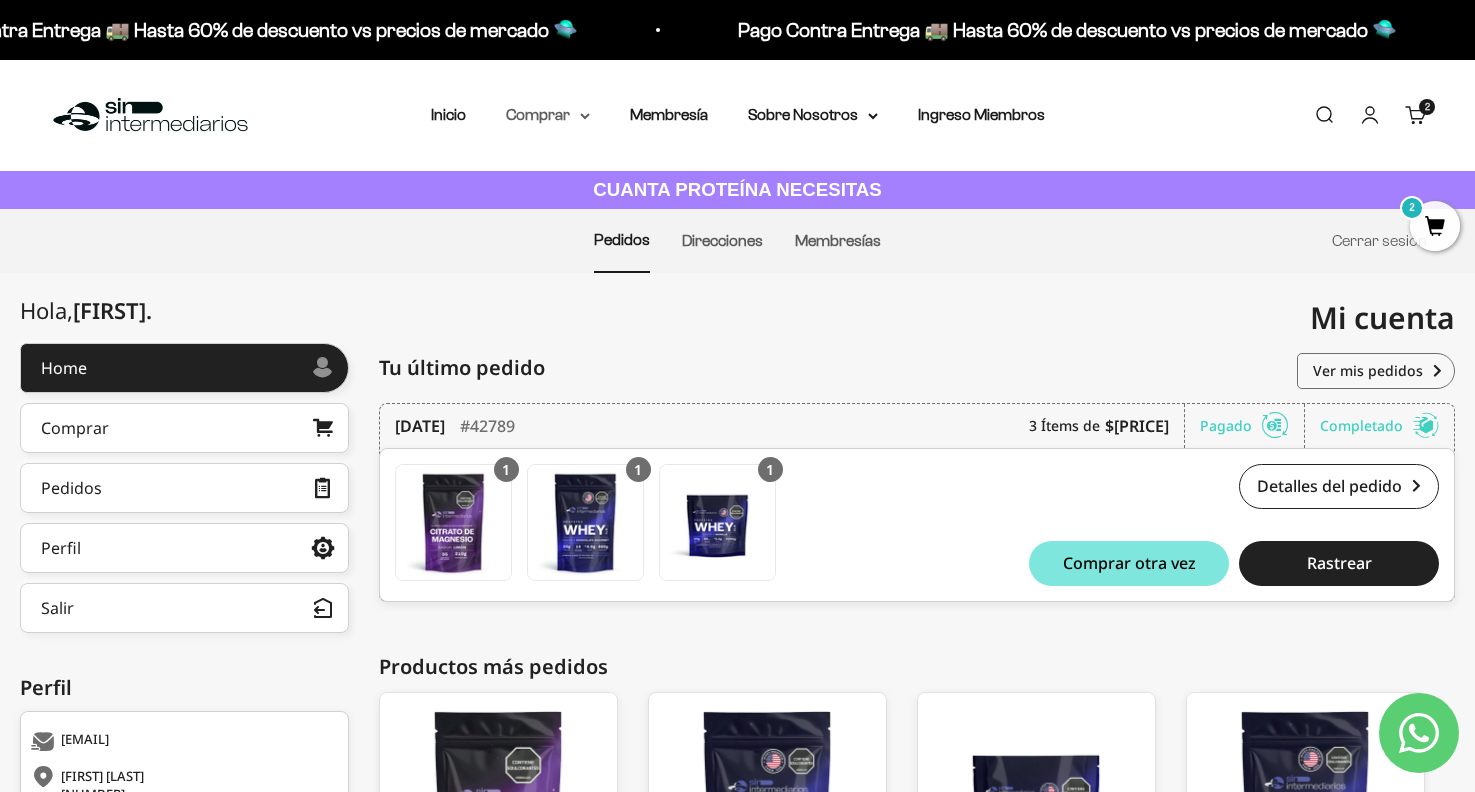click on "Comprar" at bounding box center [548, 115] 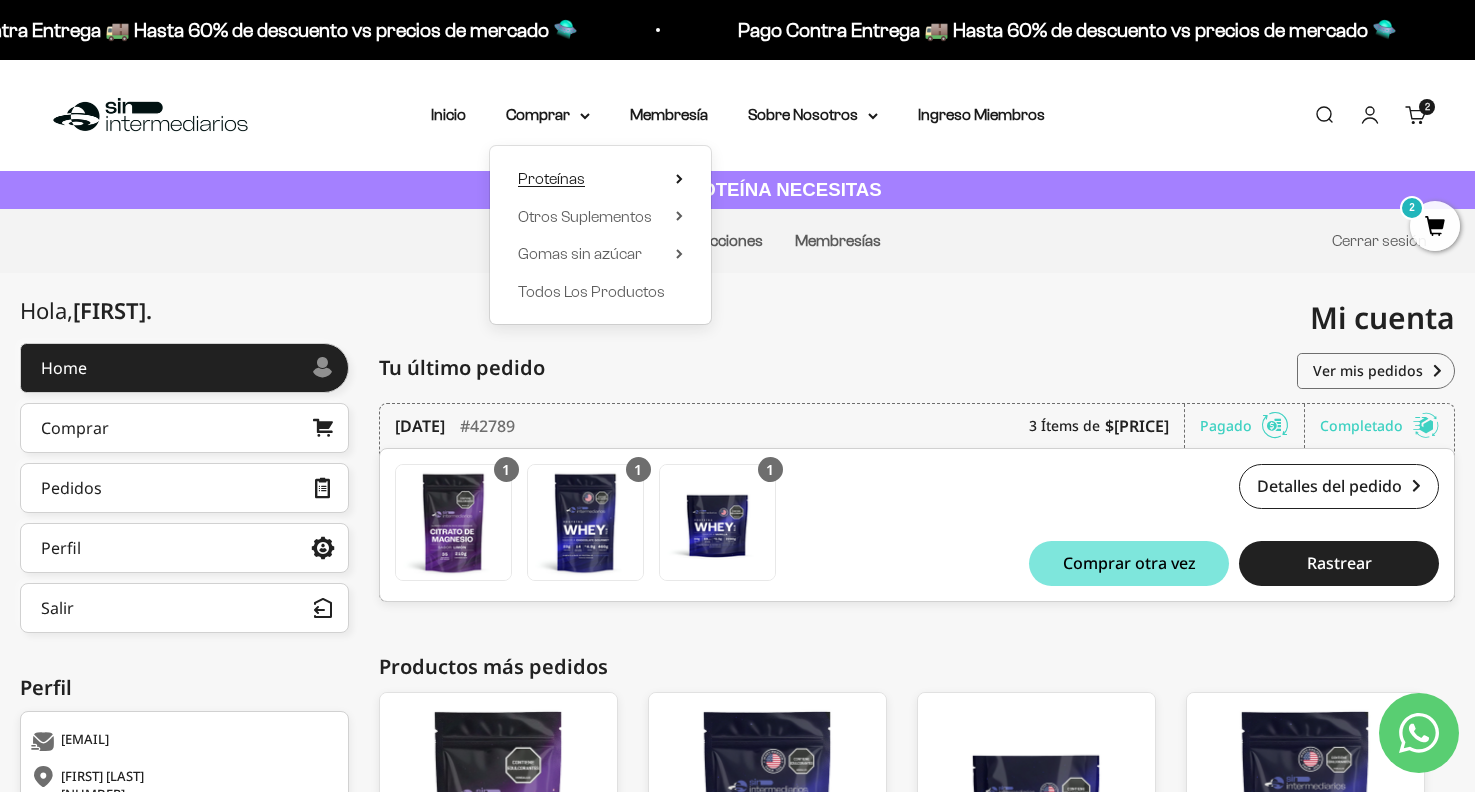 click on "Proteínas" at bounding box center (551, 178) 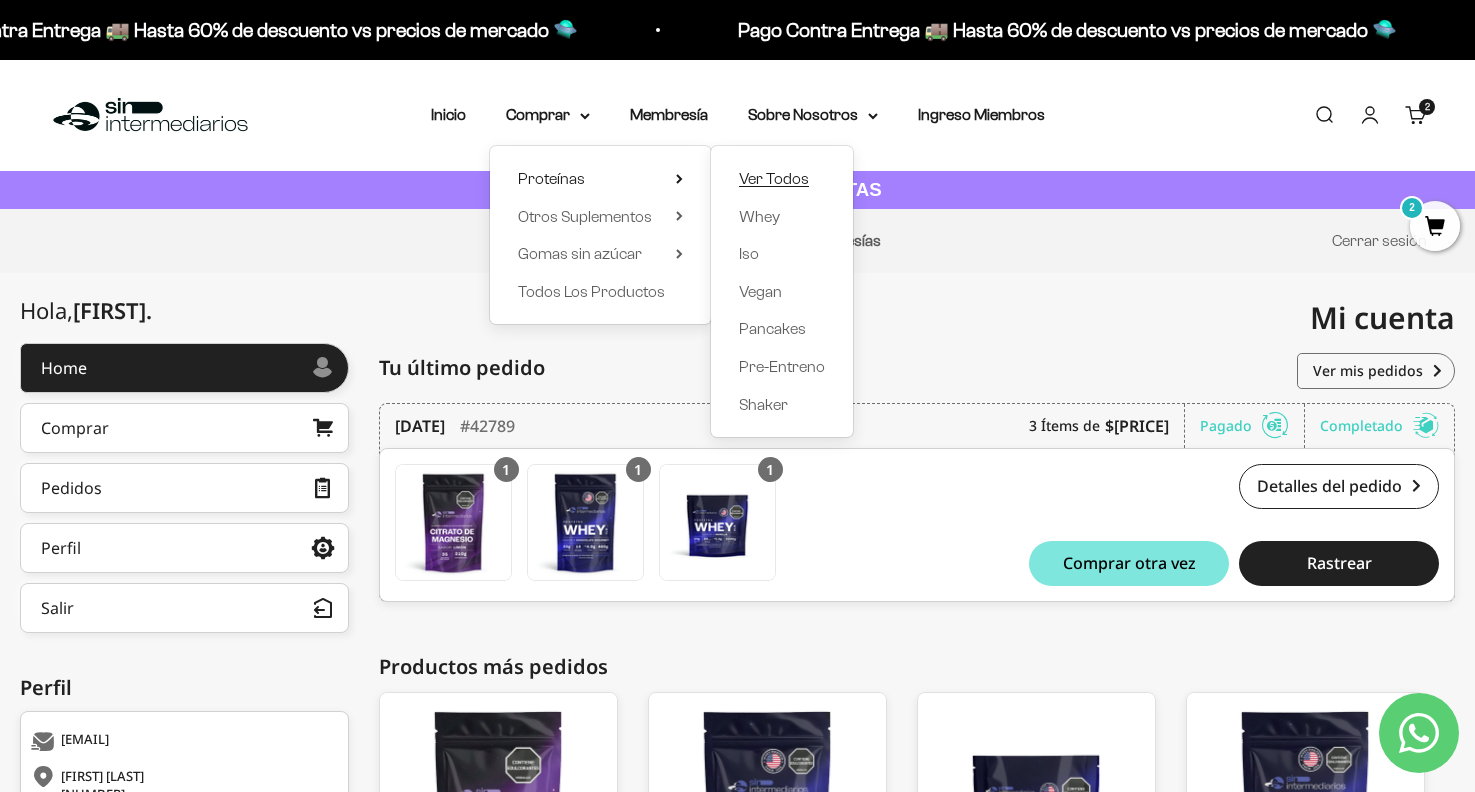 click on "Ver Todos" at bounding box center (774, 178) 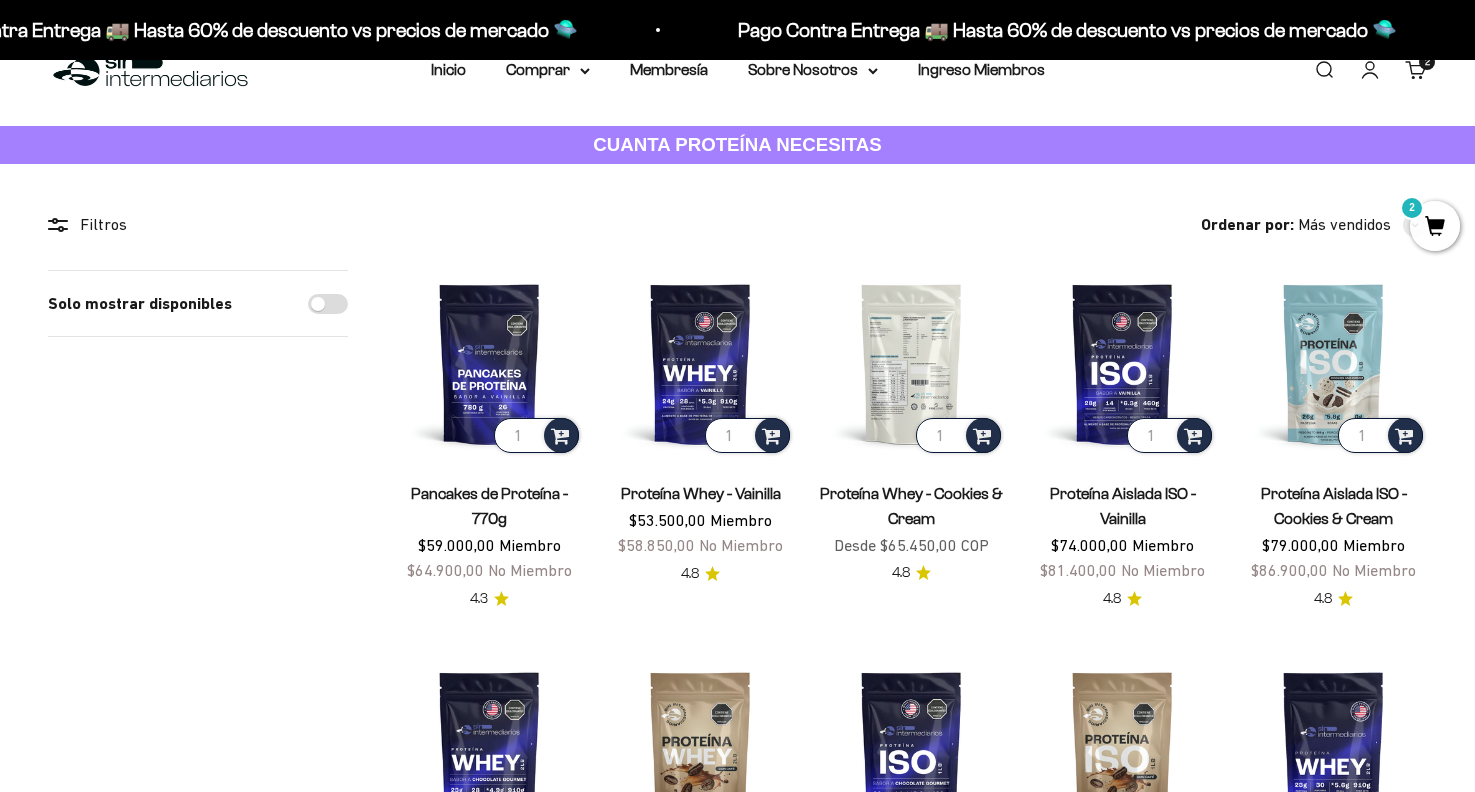 scroll, scrollTop: 53, scrollLeft: 0, axis: vertical 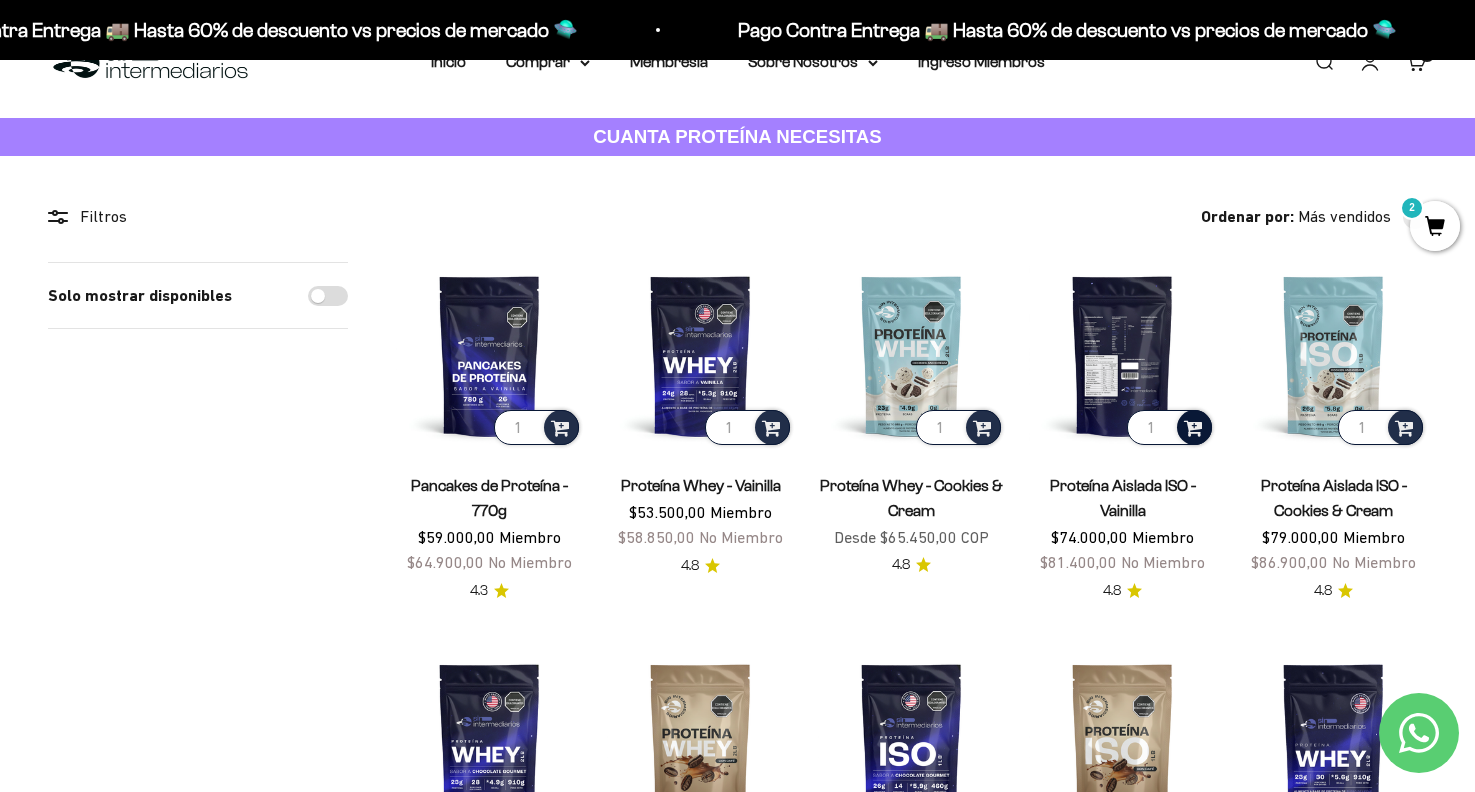 click at bounding box center [1193, 426] 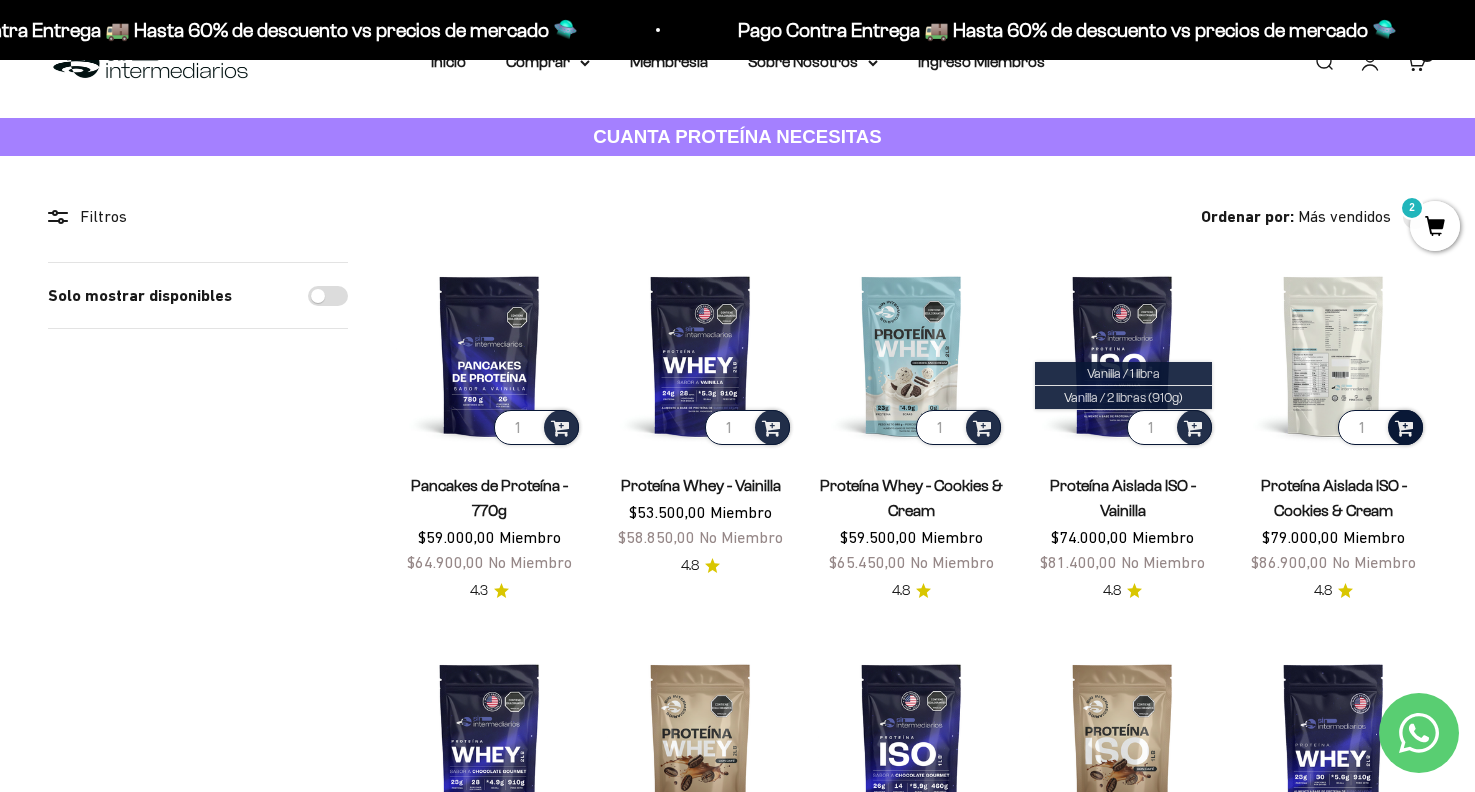 click at bounding box center [1404, 426] 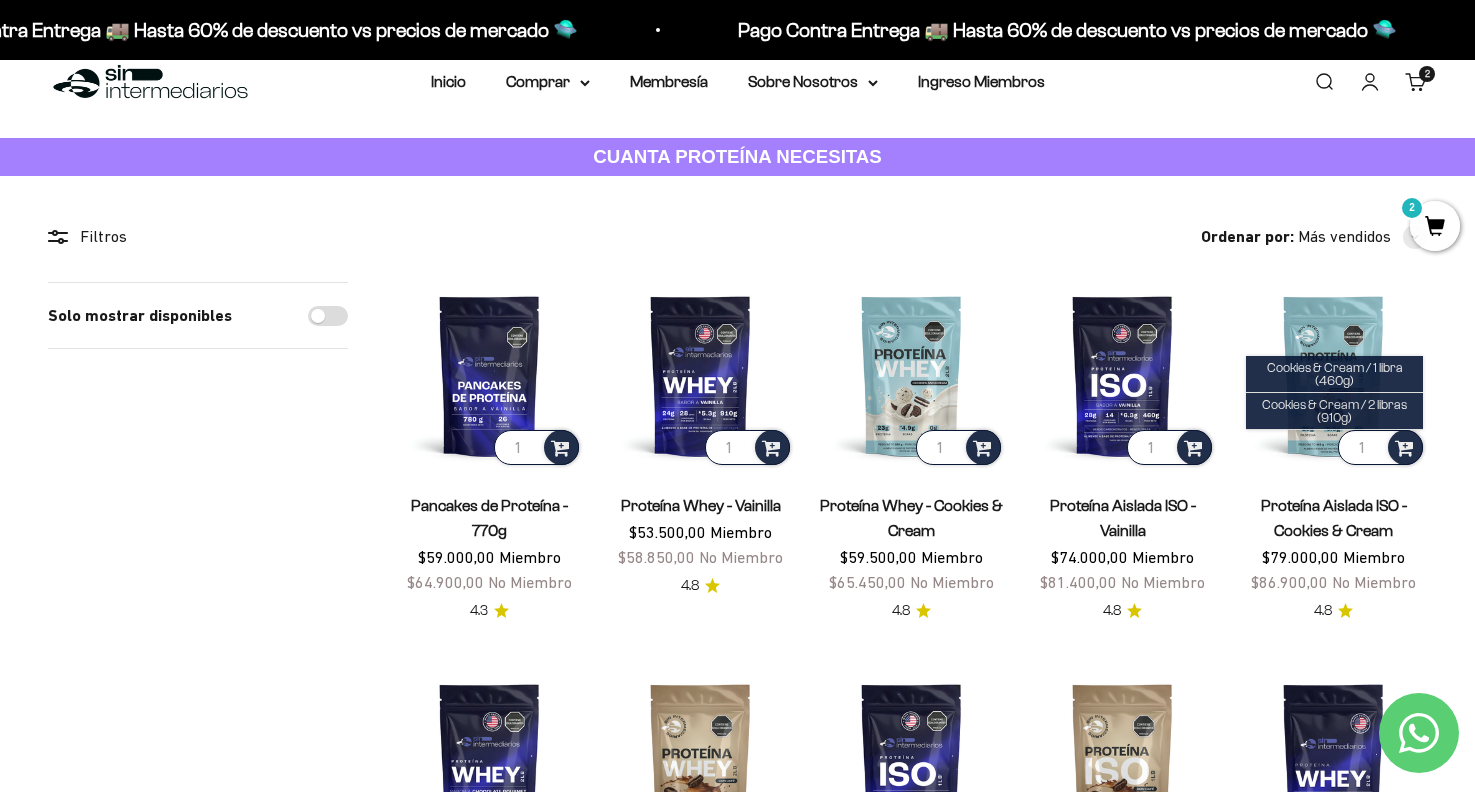 scroll, scrollTop: 0, scrollLeft: 0, axis: both 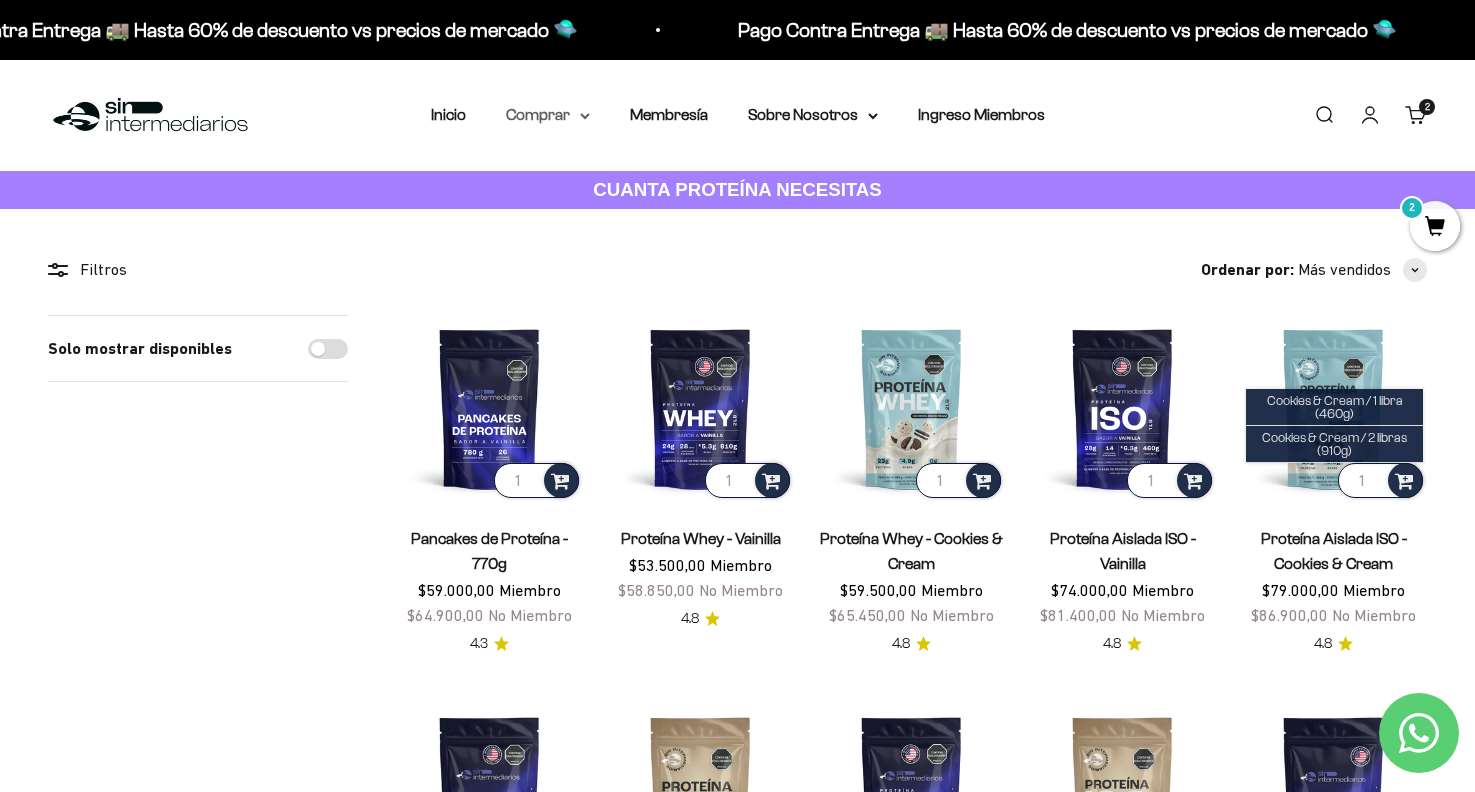 click on "Comprar" at bounding box center (548, 115) 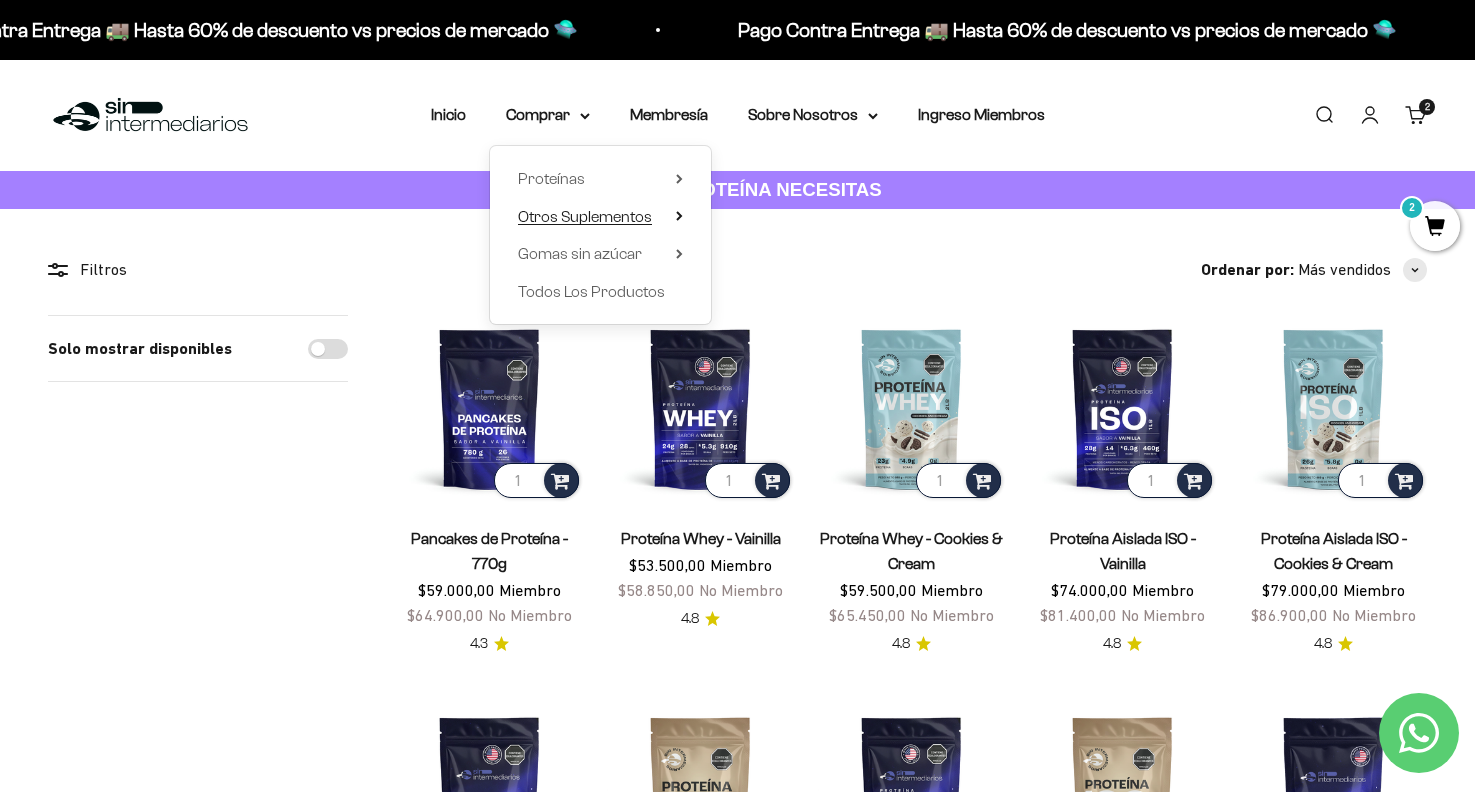 click on "Otros Suplementos" at bounding box center (585, 216) 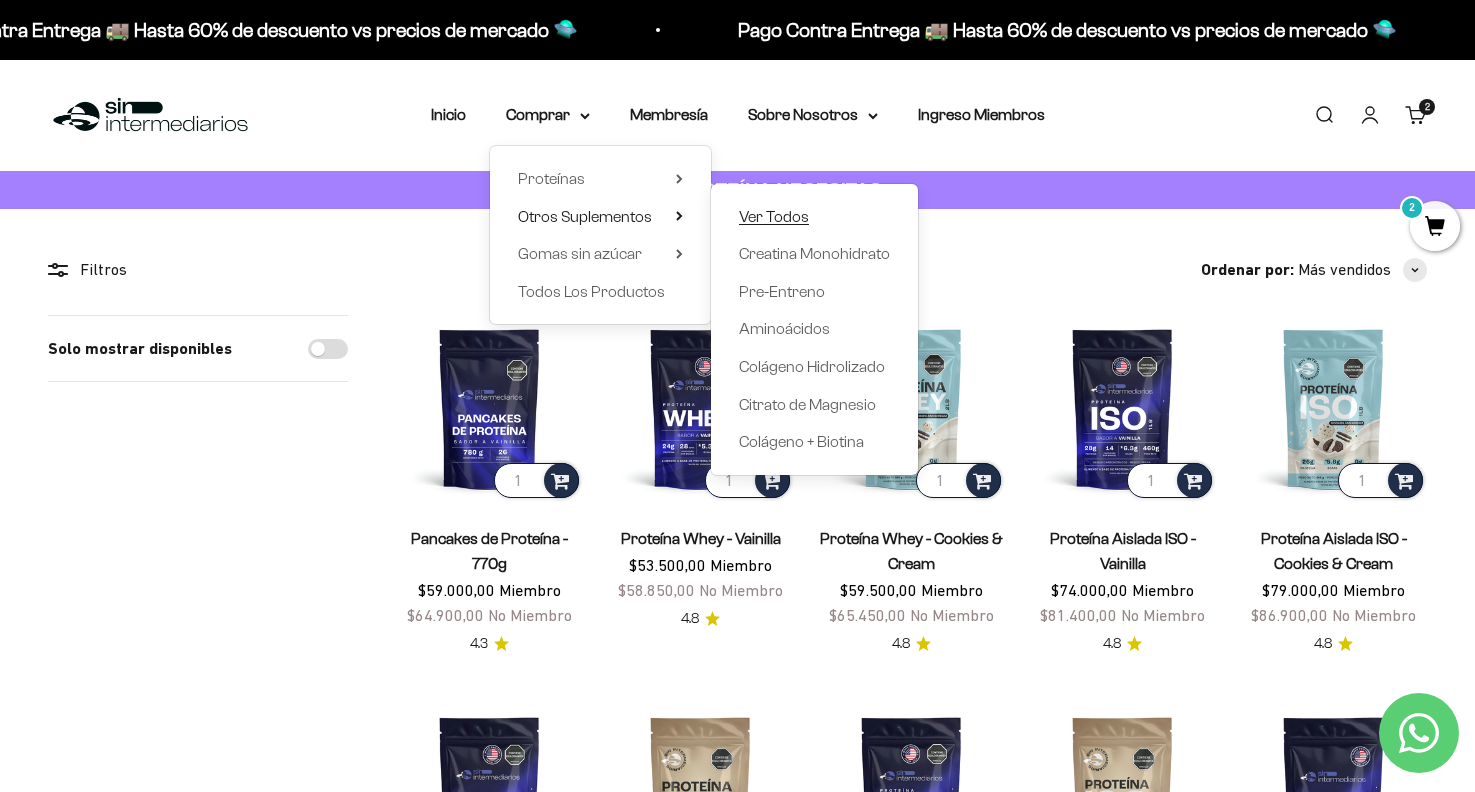 click on "Ver Todos" at bounding box center (774, 216) 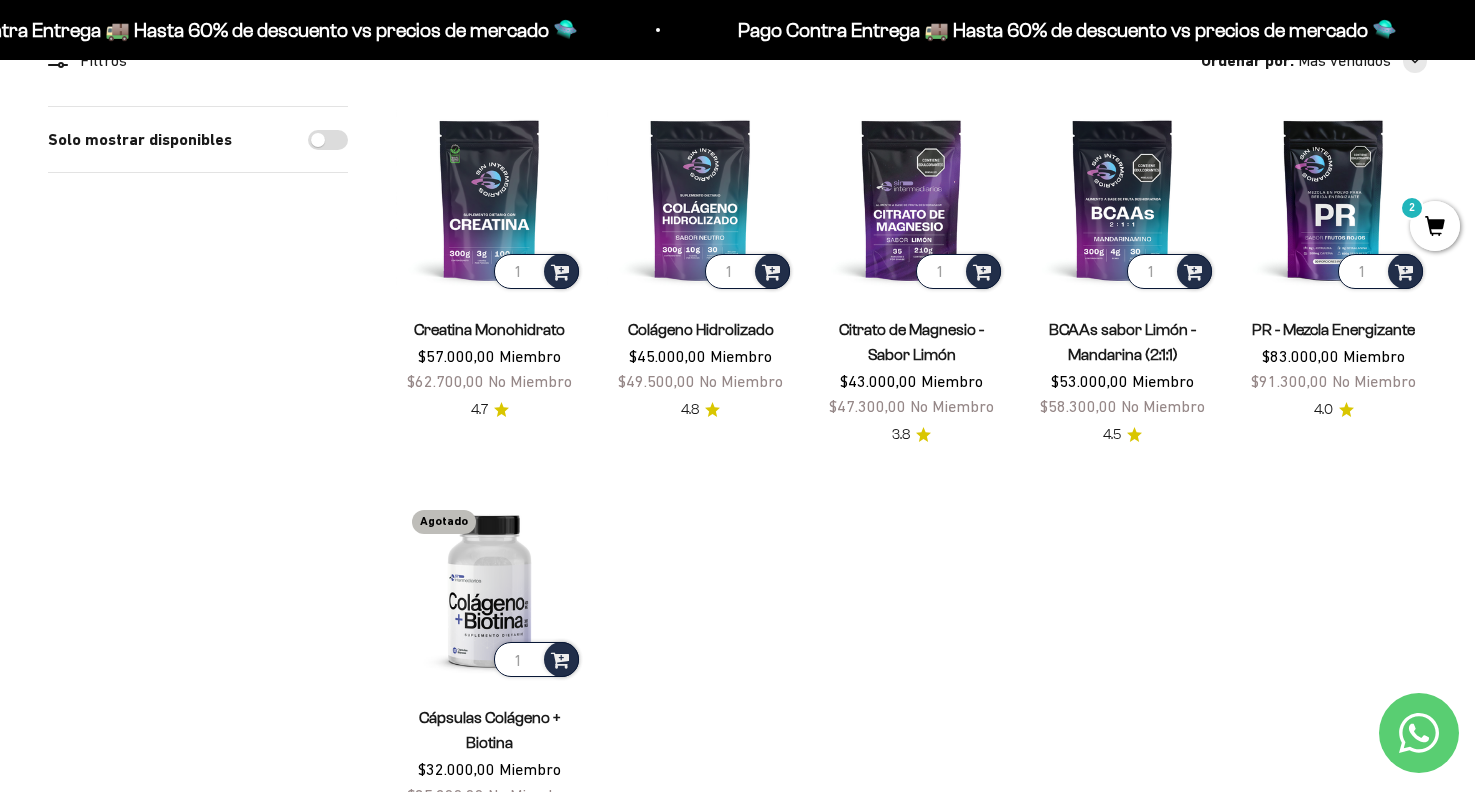 scroll, scrollTop: 0, scrollLeft: 0, axis: both 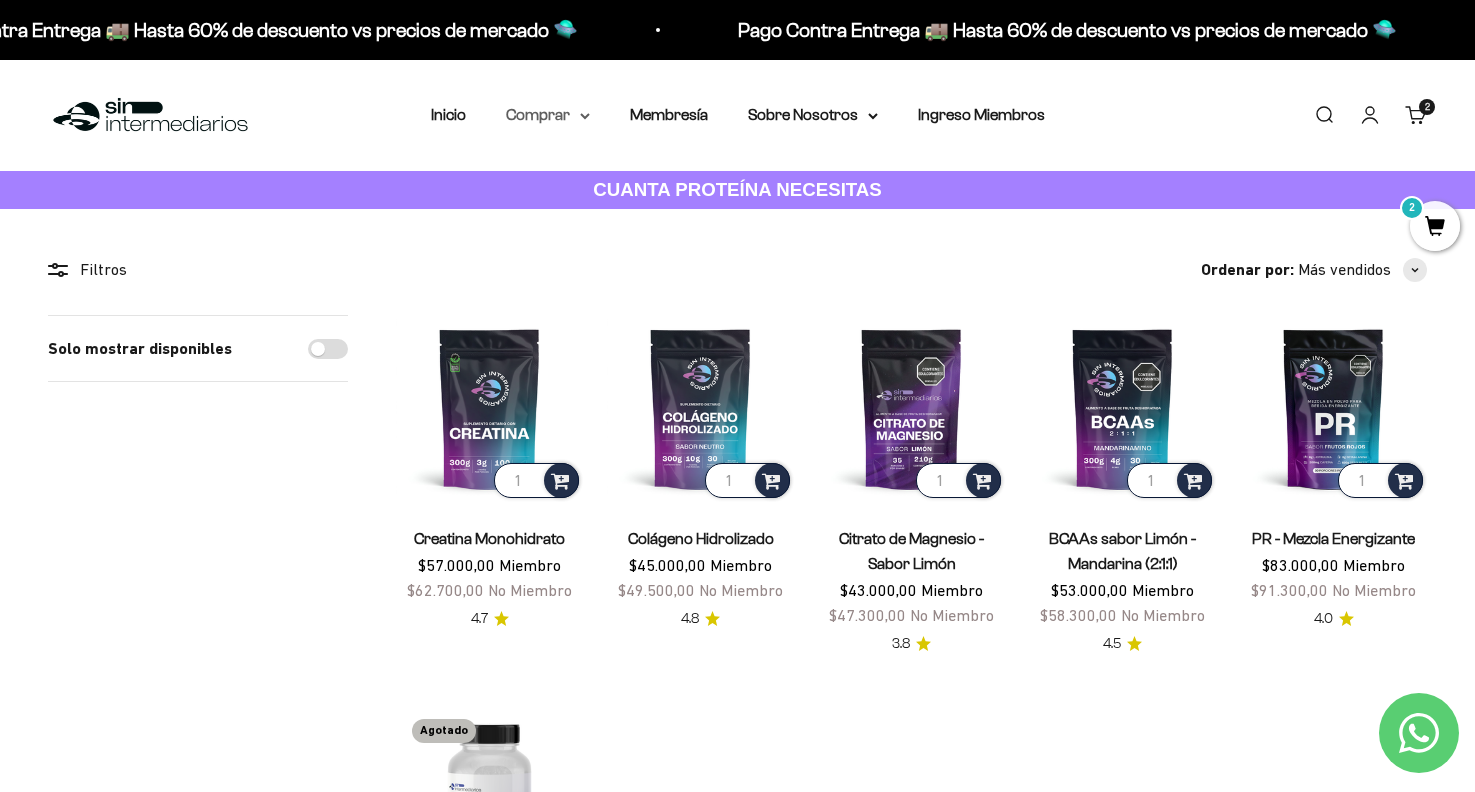 click 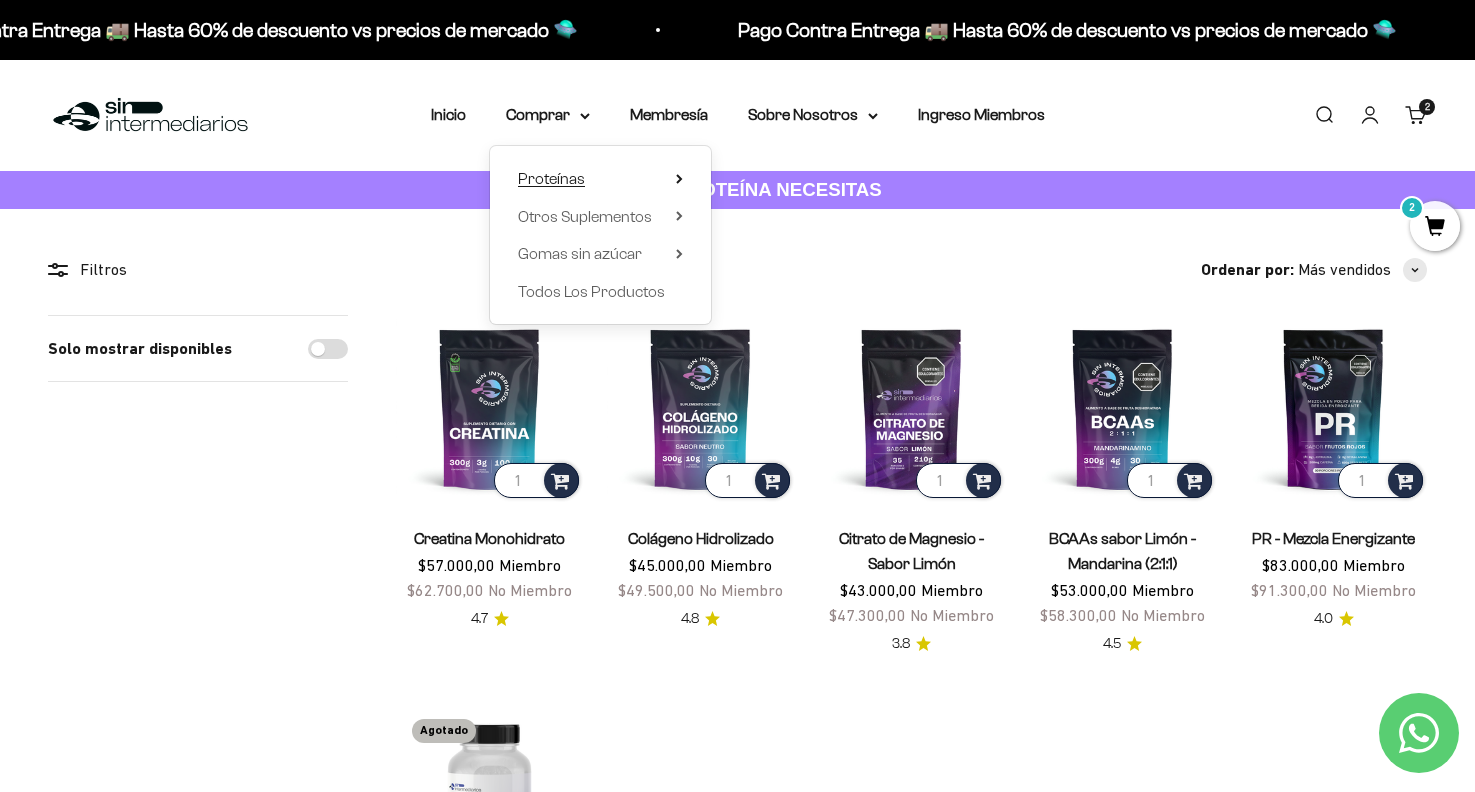 click on "Proteínas" at bounding box center (600, 179) 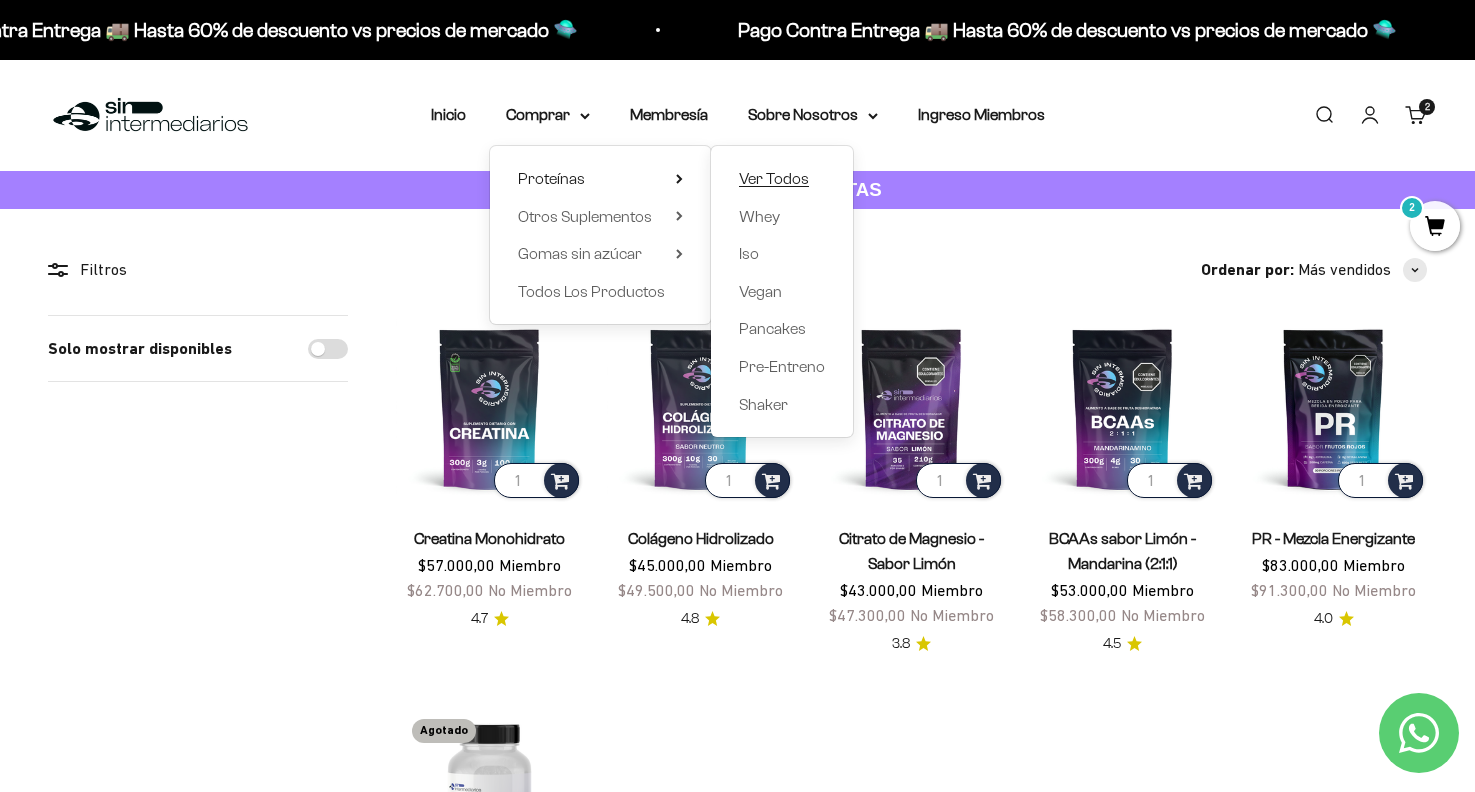 click on "Ver Todos" at bounding box center [774, 178] 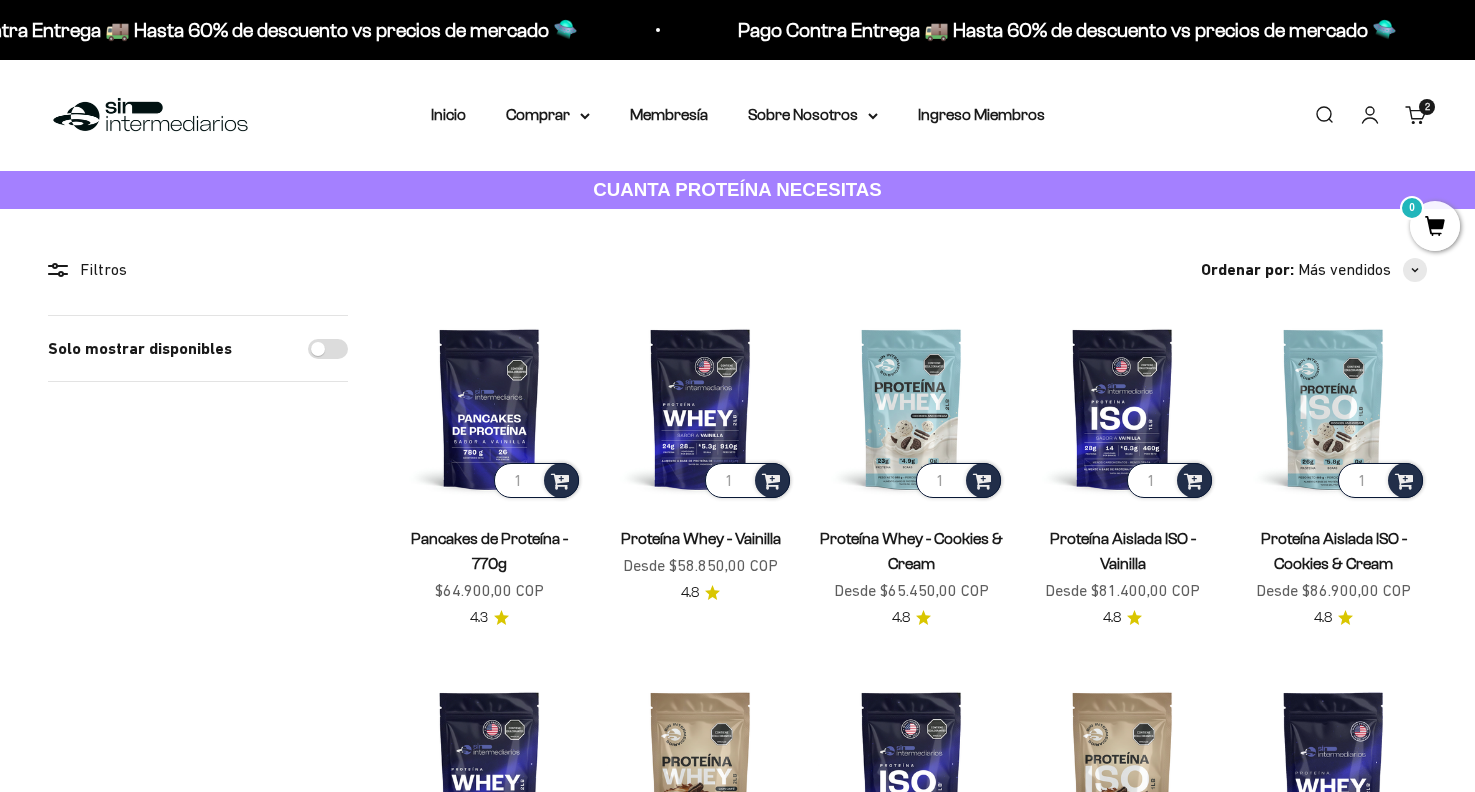 scroll, scrollTop: 0, scrollLeft: 0, axis: both 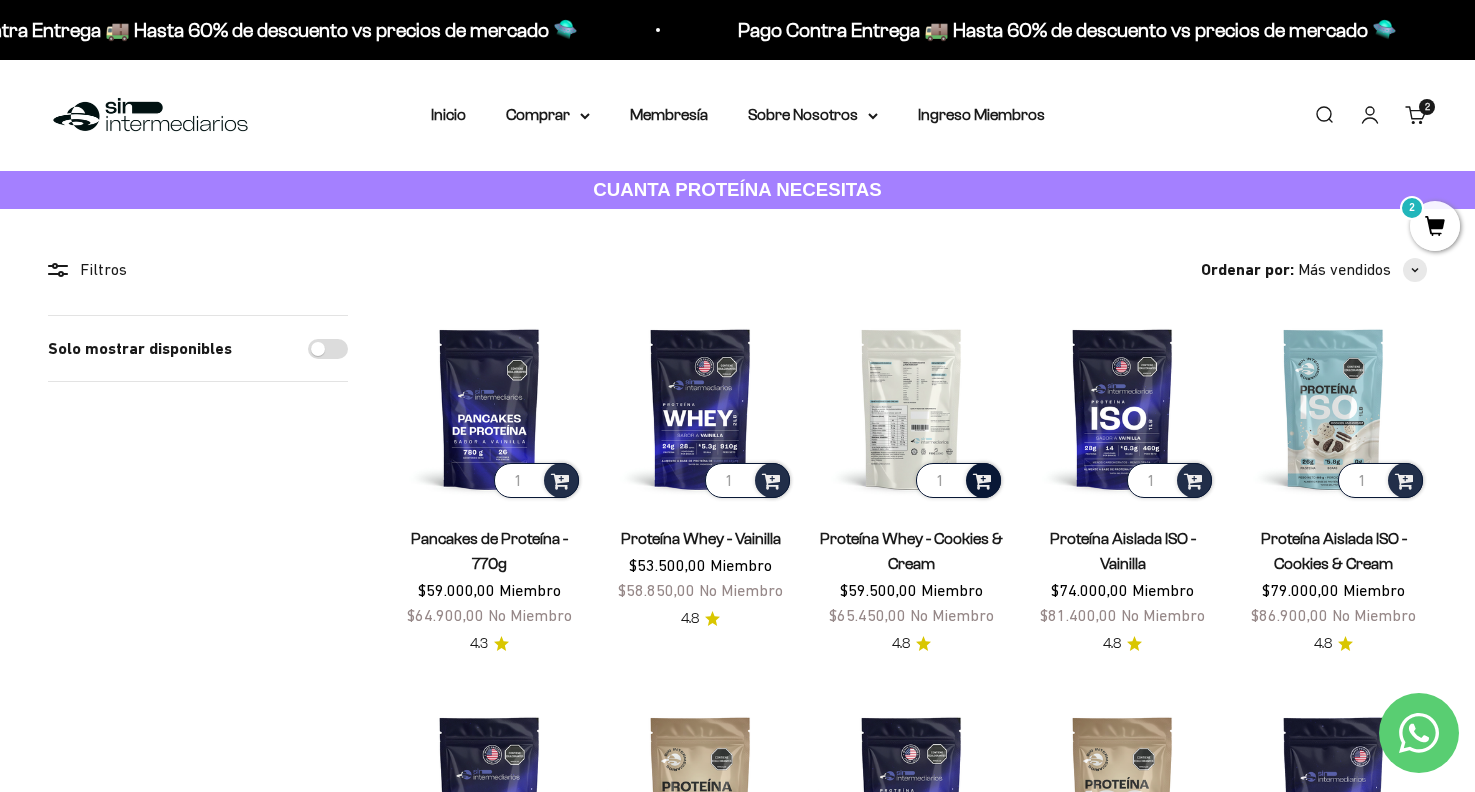 click at bounding box center [982, 479] 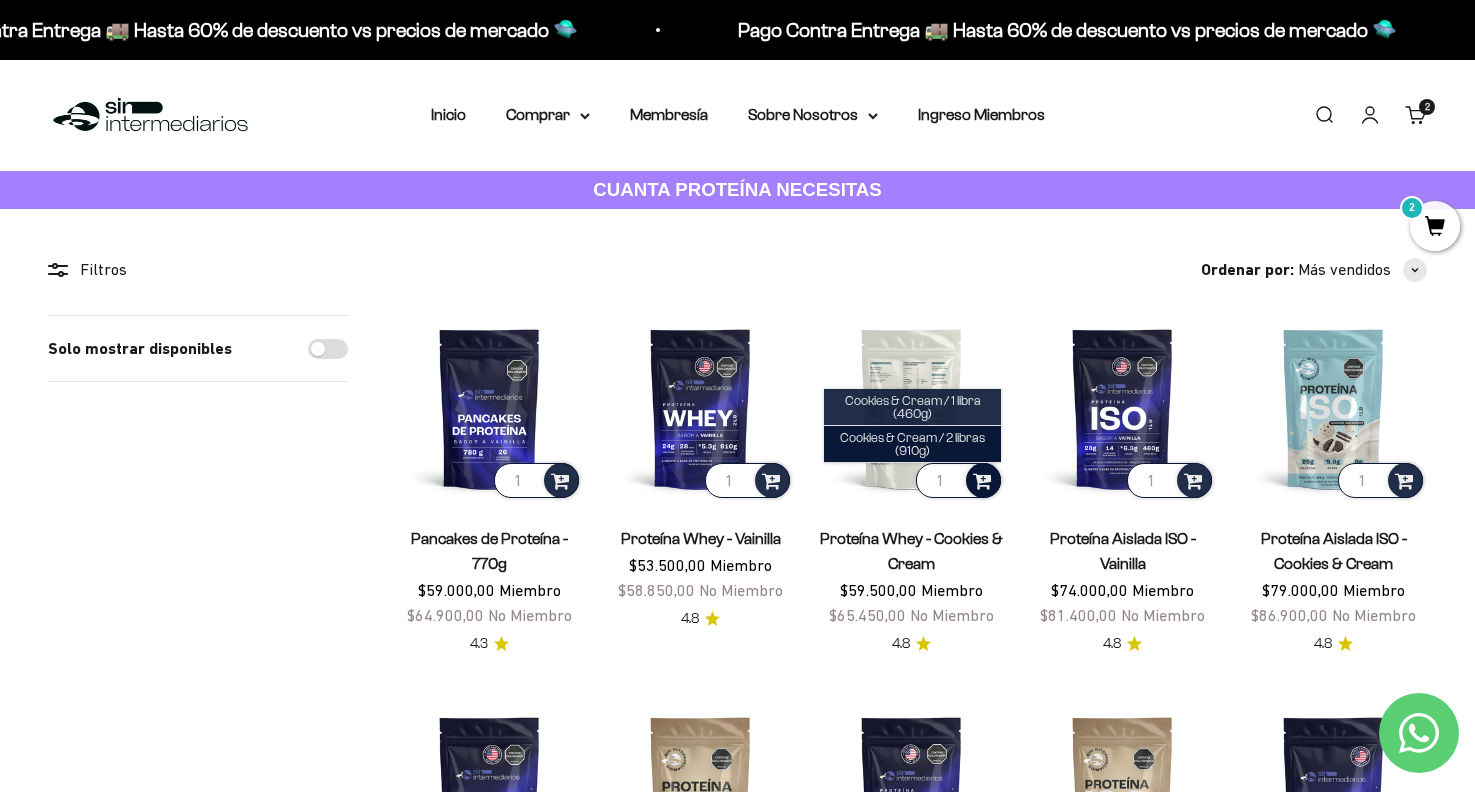 click on "Cookies & Cream / 1 libra (460g)" at bounding box center (912, 407) 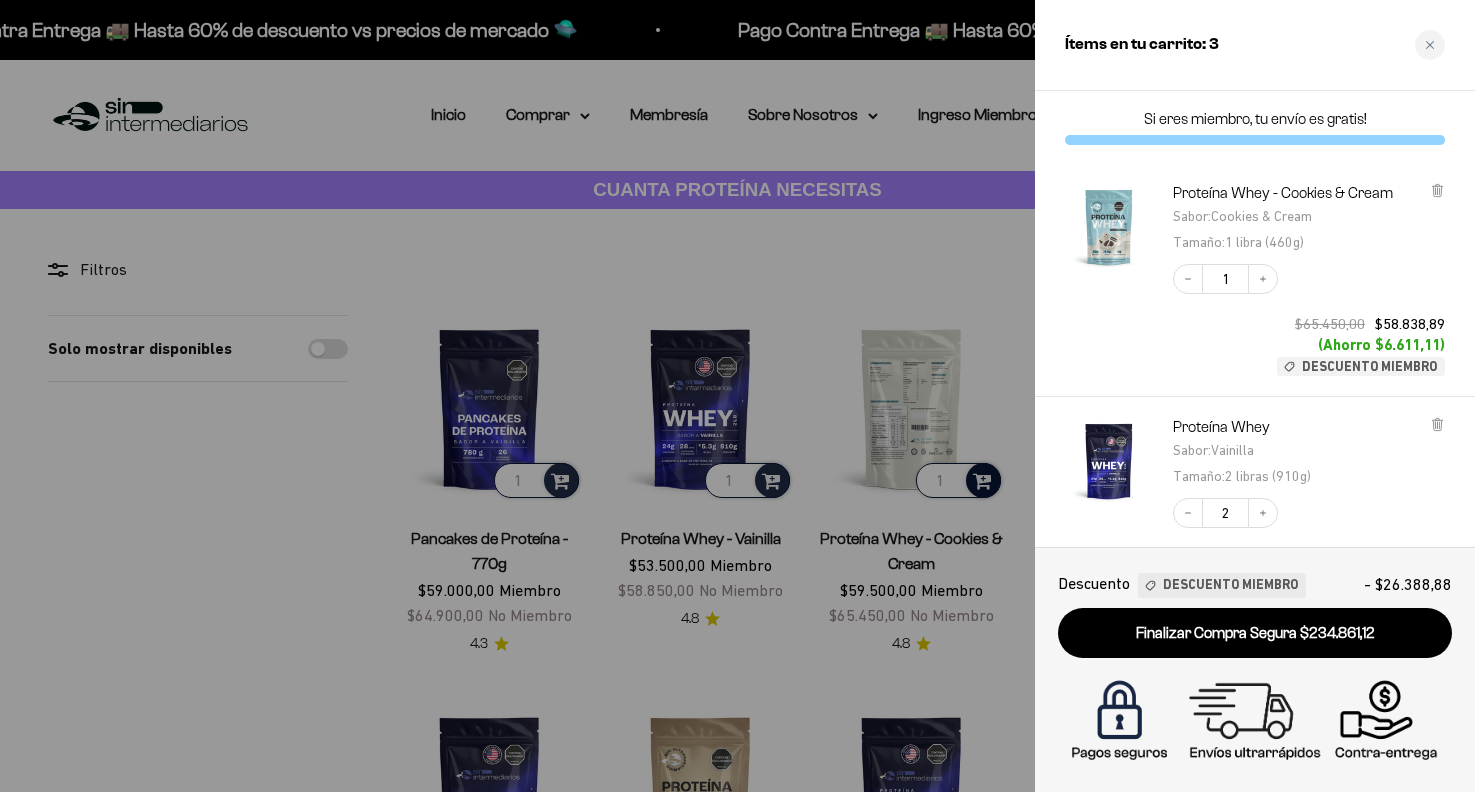 click at bounding box center (737, 396) 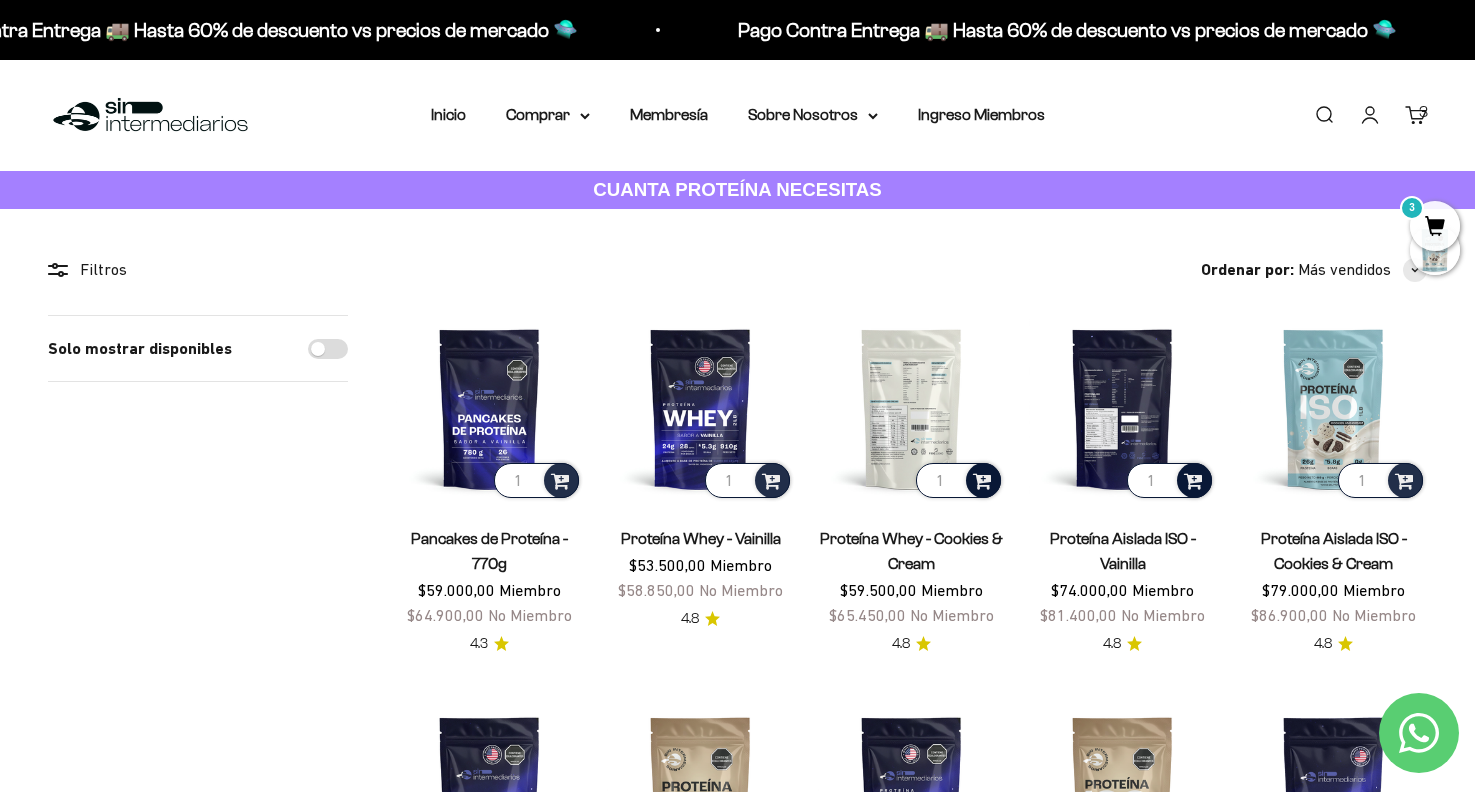 click at bounding box center [1193, 479] 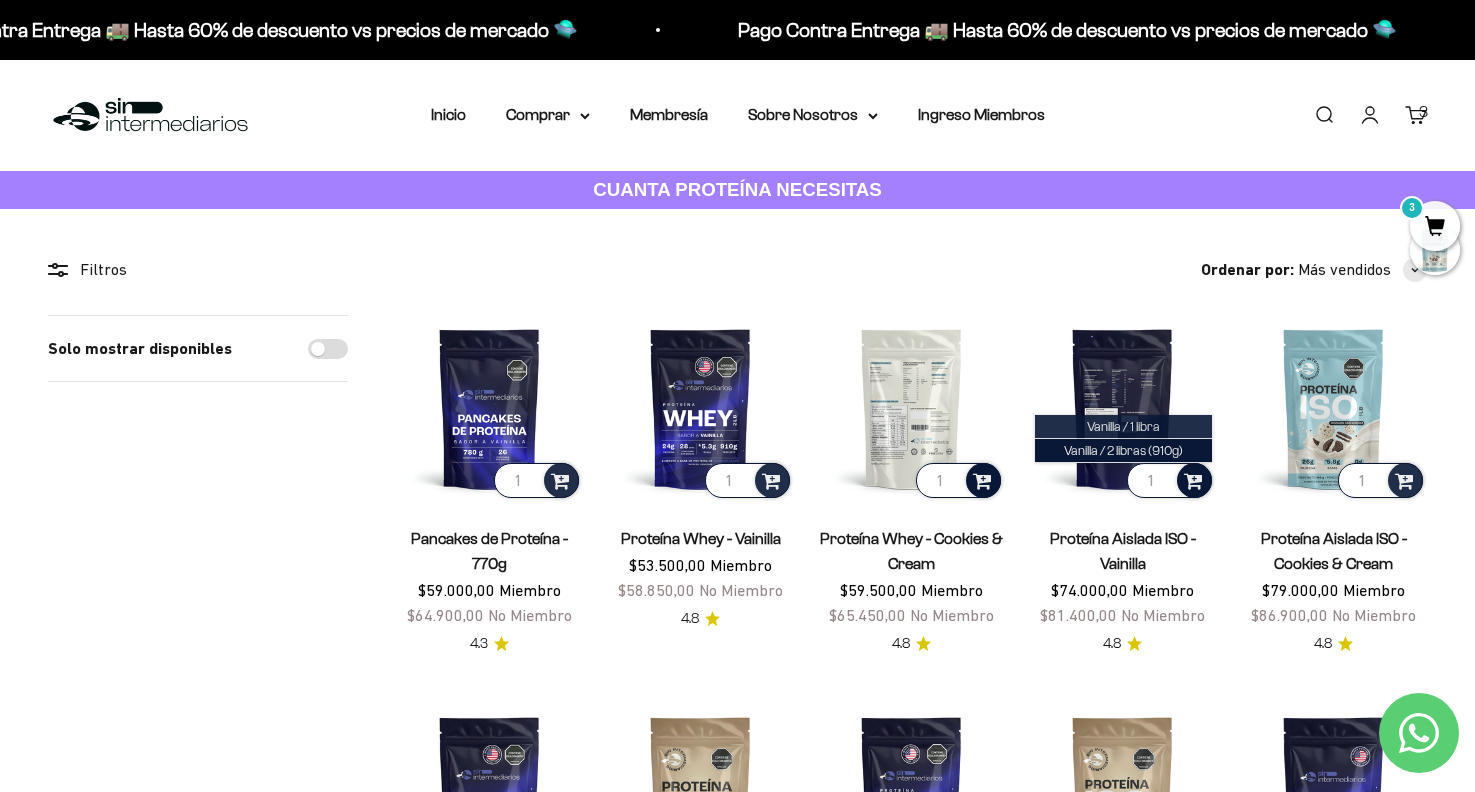click on "Vanilla / 1 libra" at bounding box center (1123, 427) 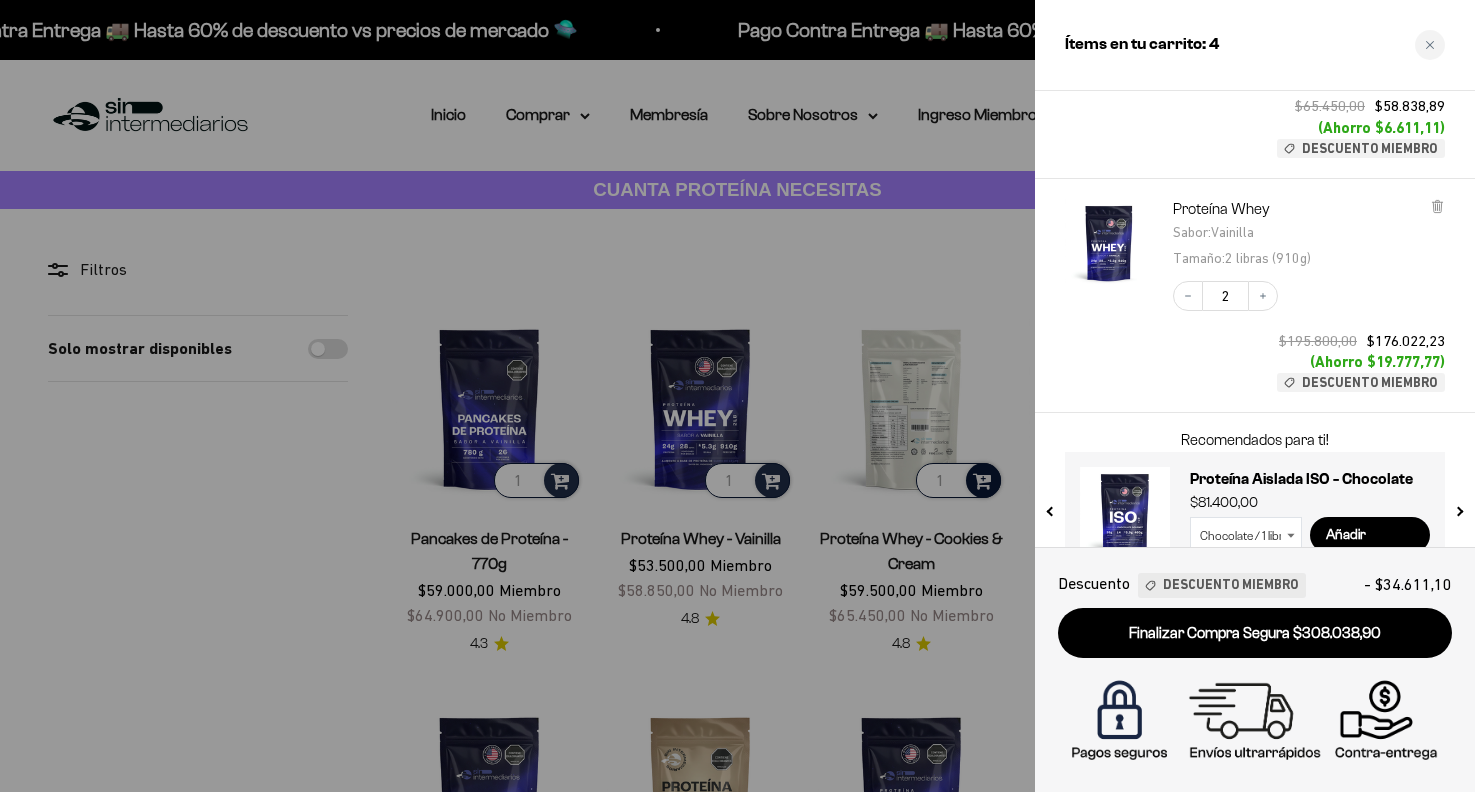scroll, scrollTop: 492, scrollLeft: 0, axis: vertical 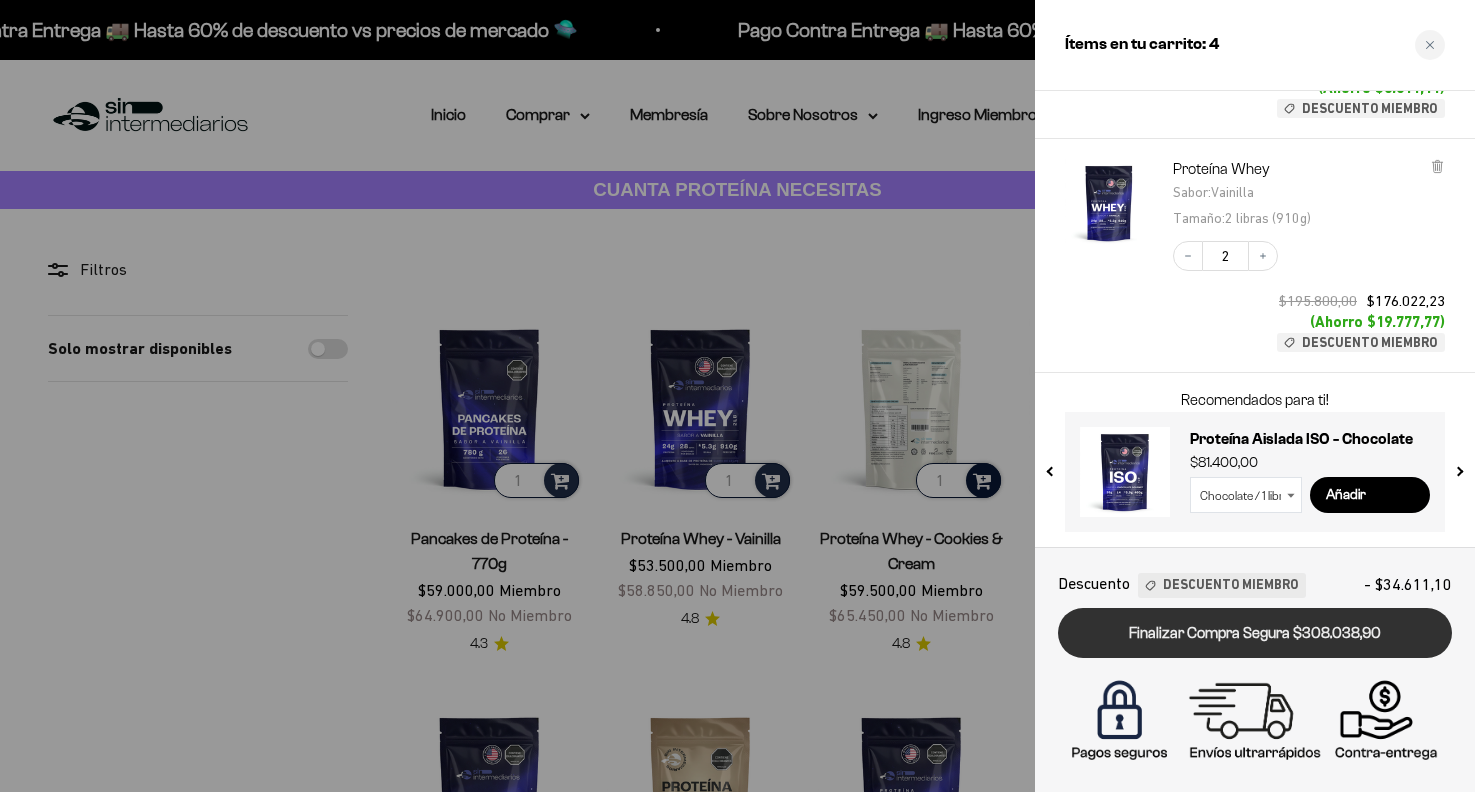 click on "Finalizar Compra Segura $308.038,90" at bounding box center (1255, 633) 